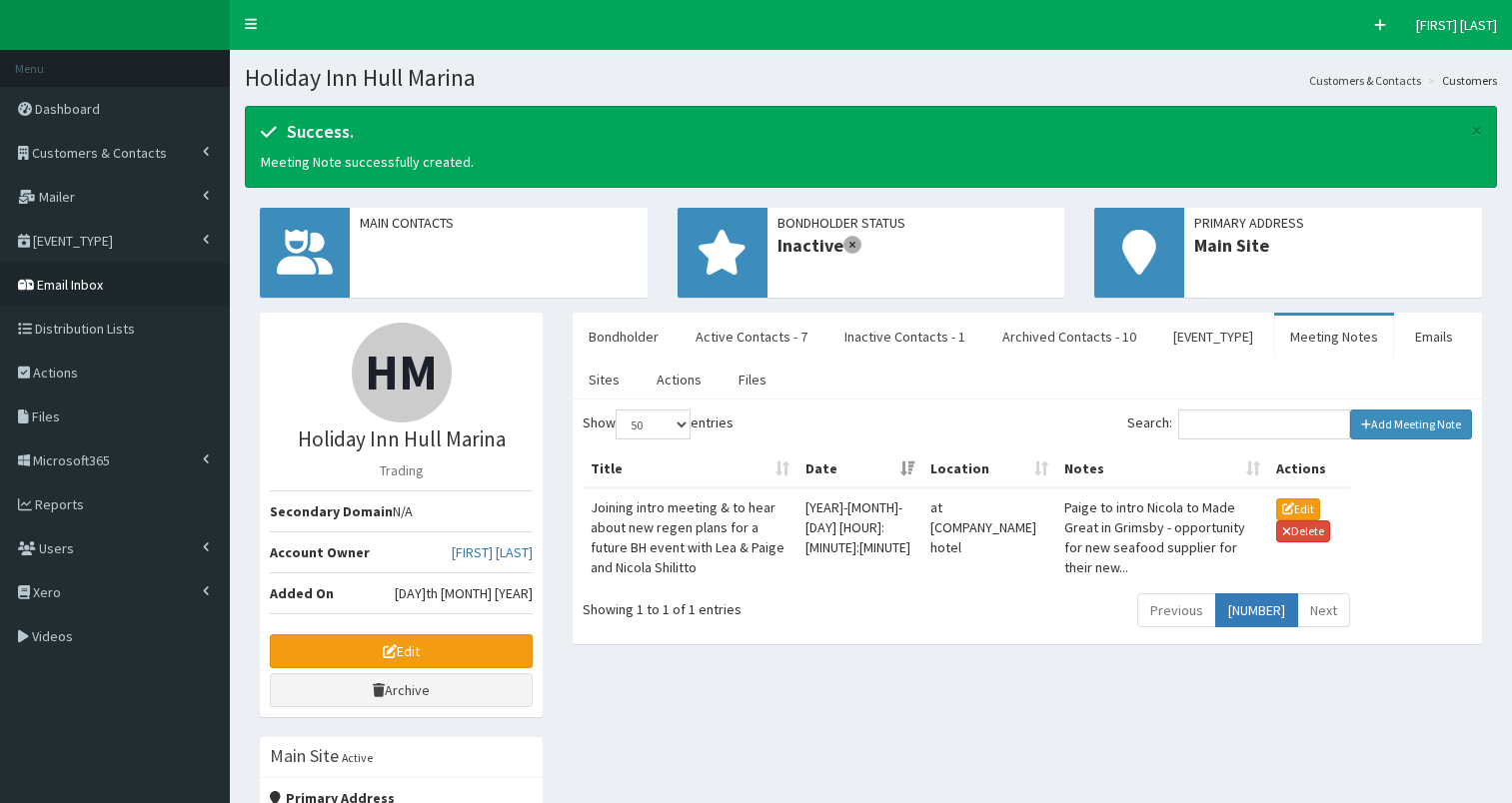 scroll, scrollTop: 0, scrollLeft: 0, axis: both 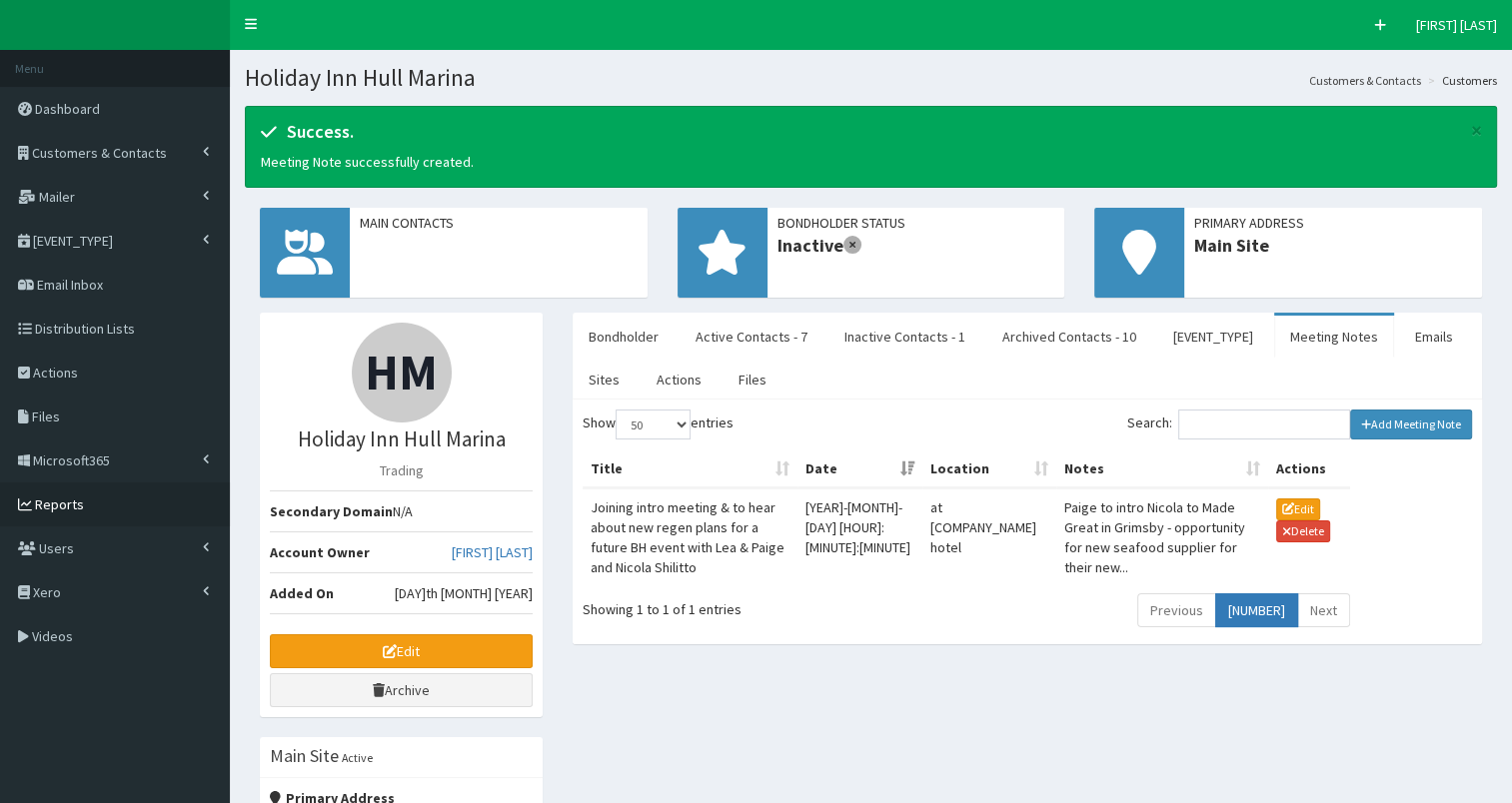 click on "Reports" at bounding box center [59, 504] 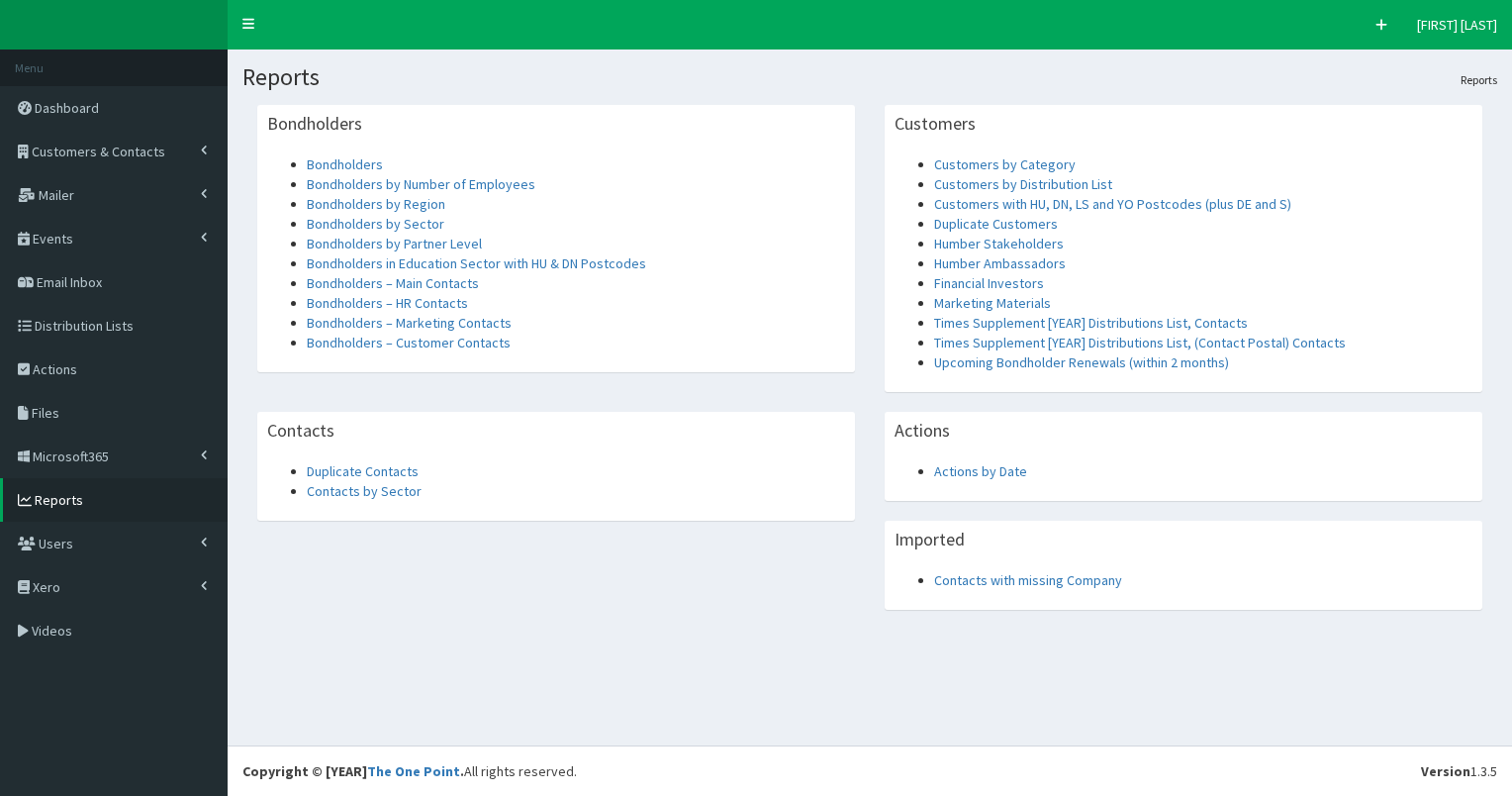 scroll, scrollTop: 0, scrollLeft: 0, axis: both 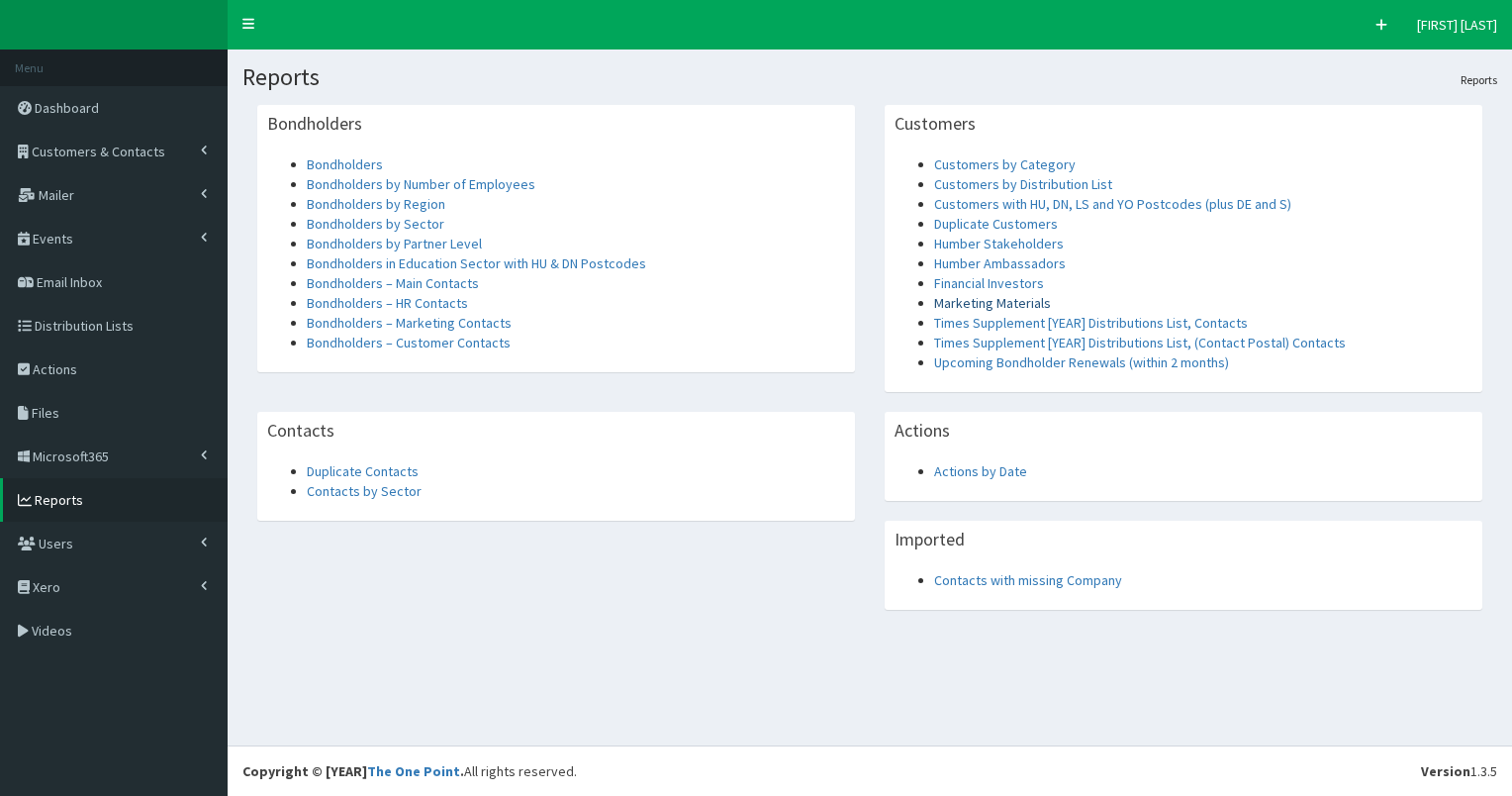click on "Marketing Materials" at bounding box center [992, 303] 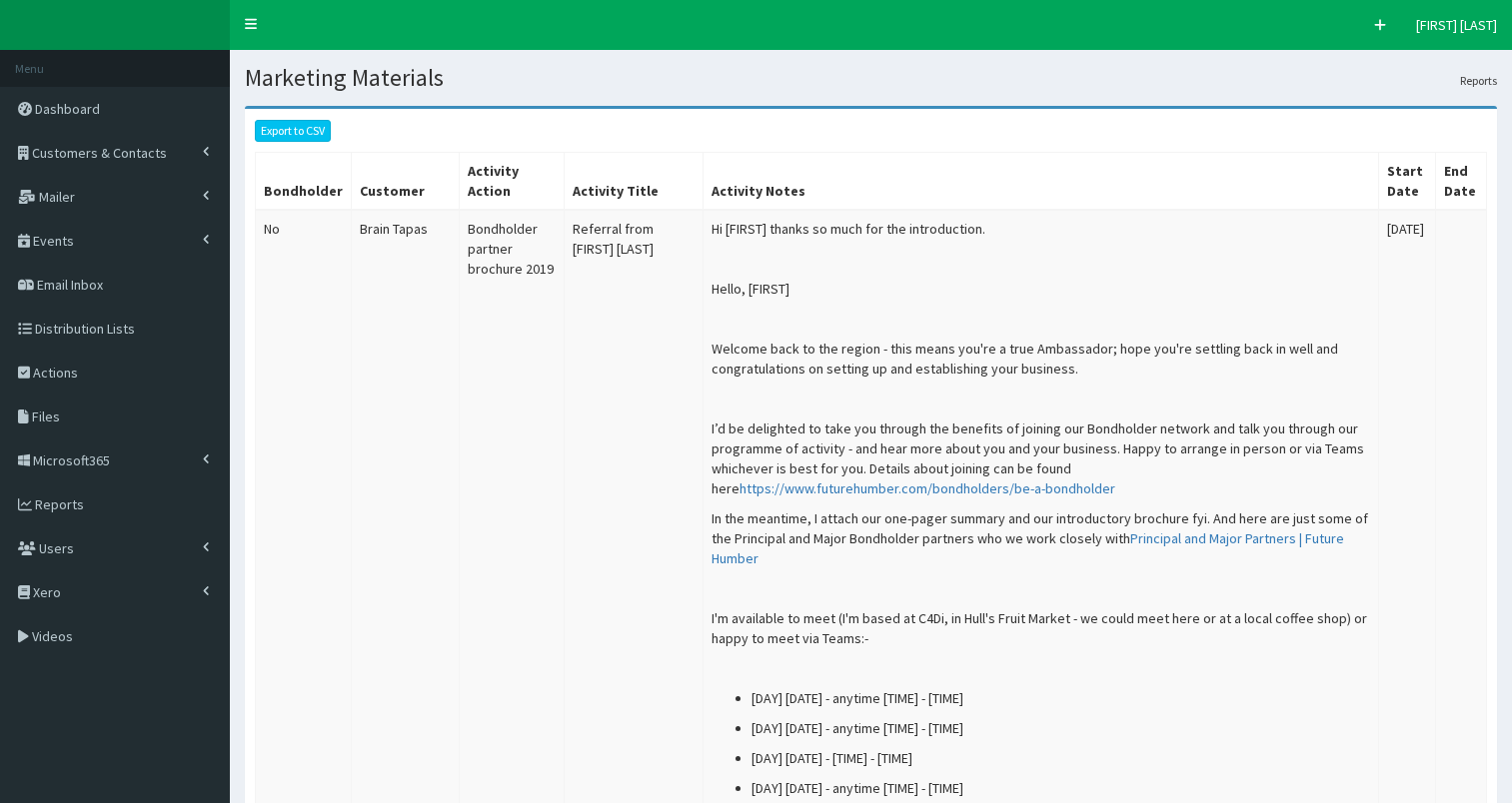 scroll, scrollTop: 0, scrollLeft: 0, axis: both 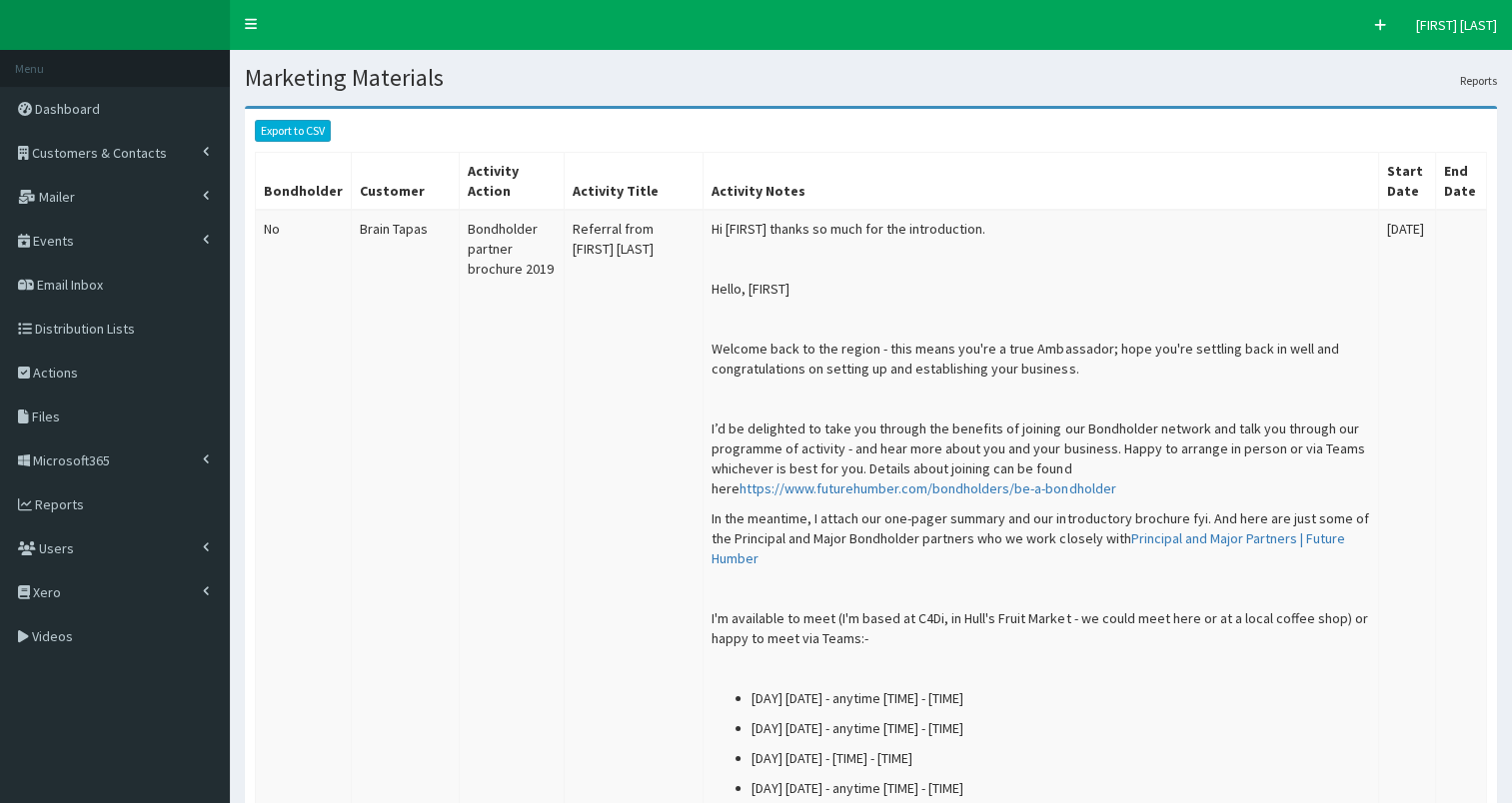 click on "Export to CSV" at bounding box center [293, 131] 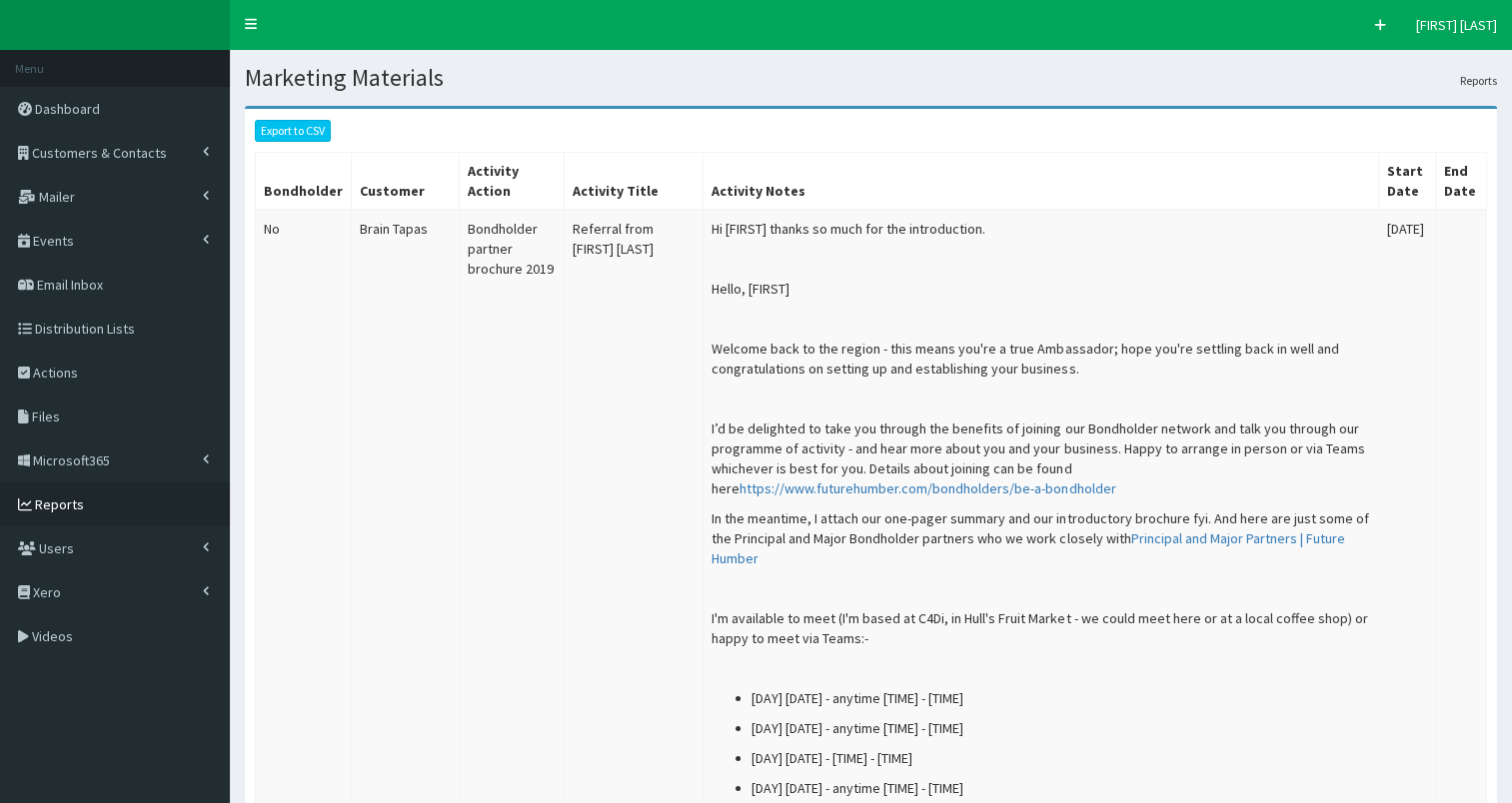 click on "Reports" at bounding box center (59, 504) 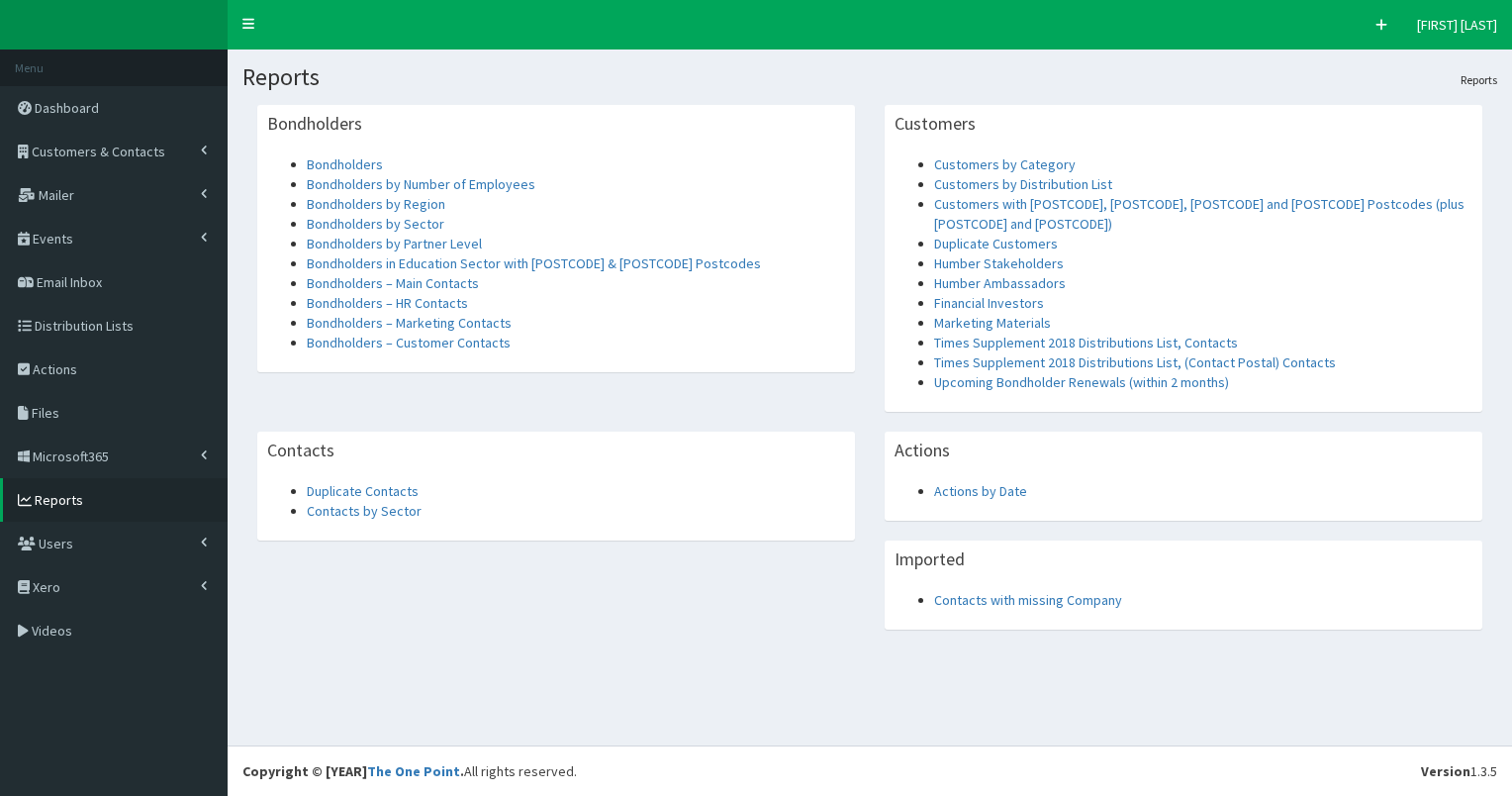 scroll, scrollTop: 0, scrollLeft: 0, axis: both 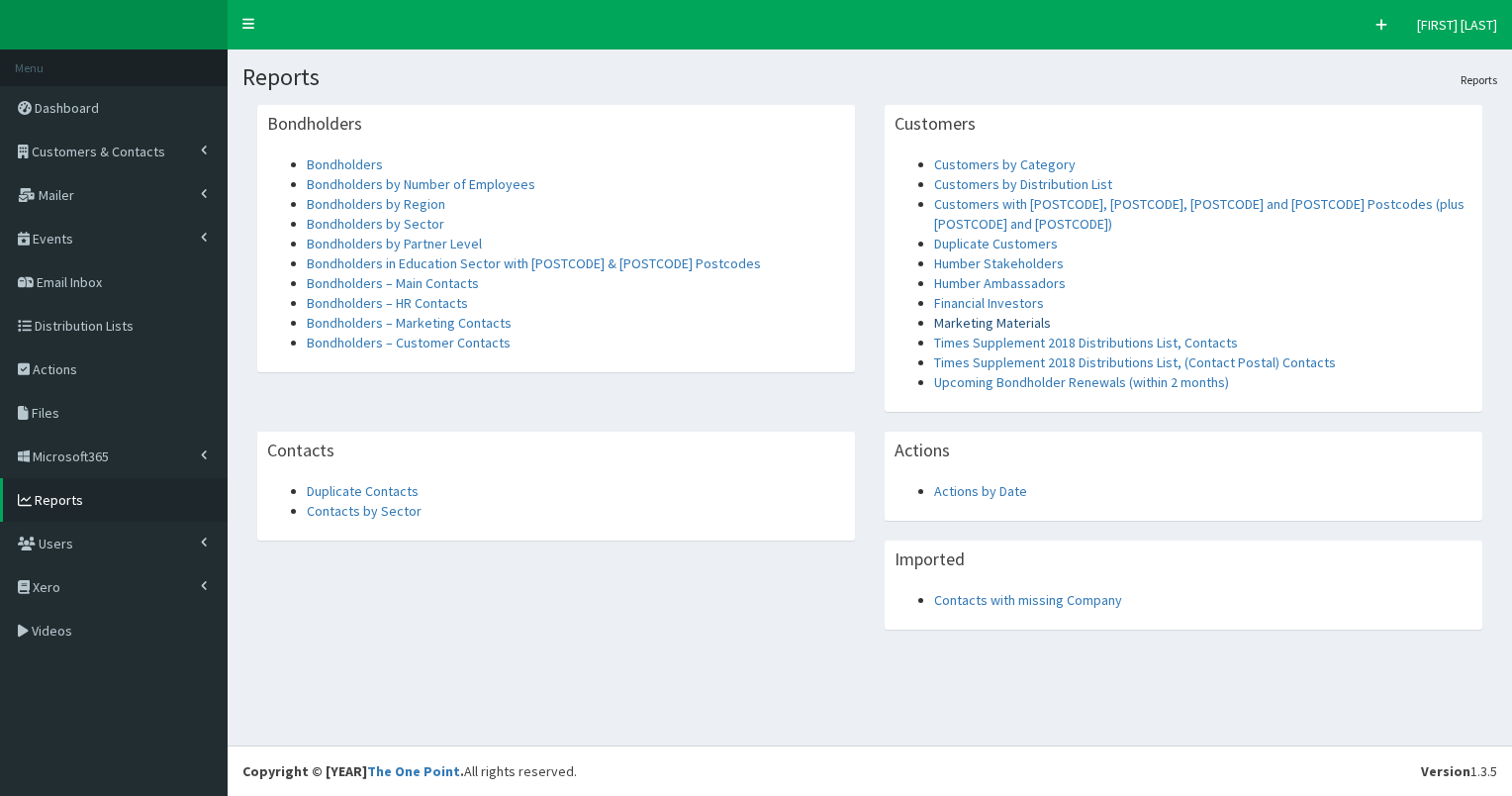 click on "Marketing Materials" at bounding box center [992, 323] 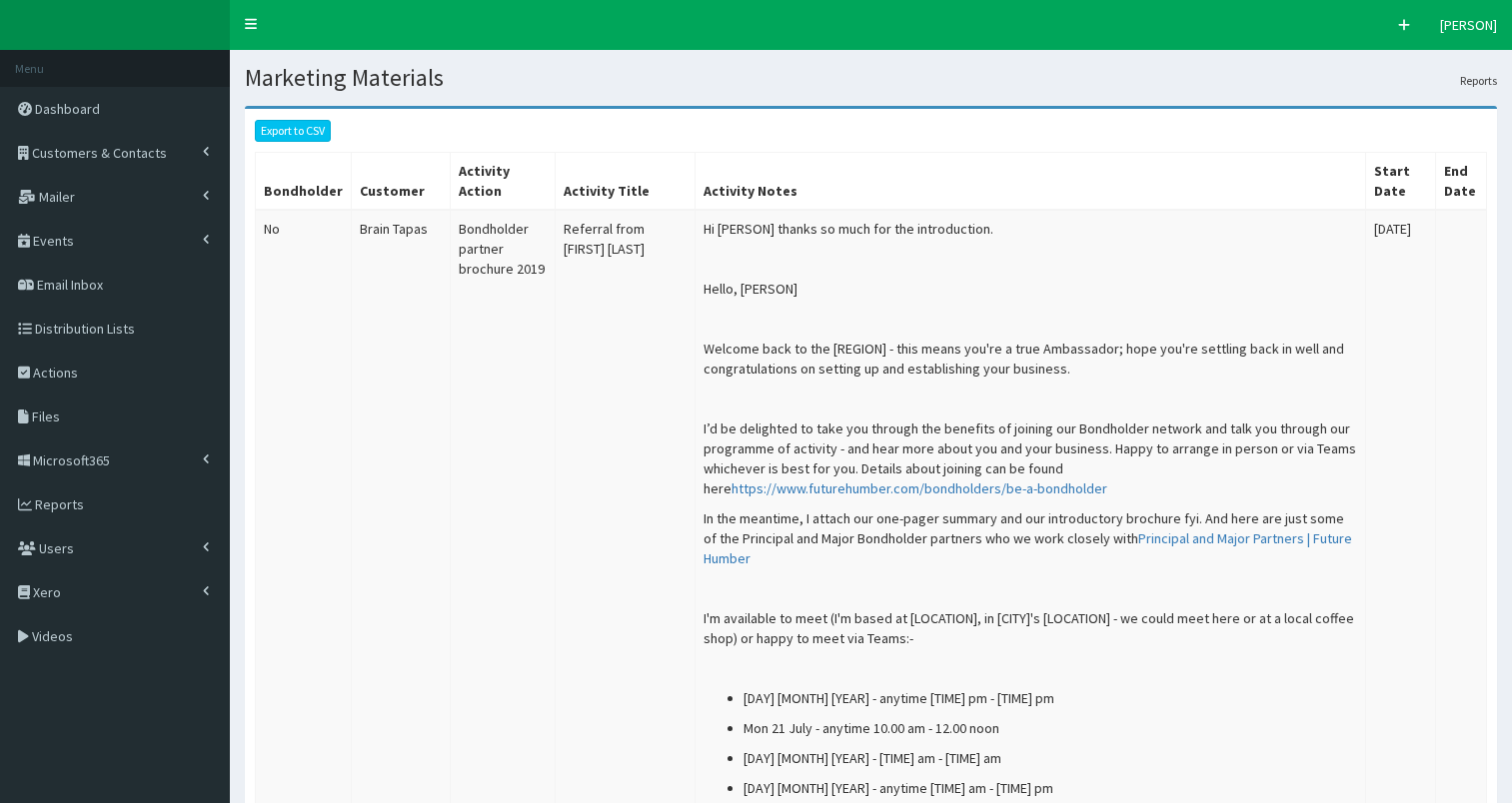 scroll, scrollTop: 0, scrollLeft: 0, axis: both 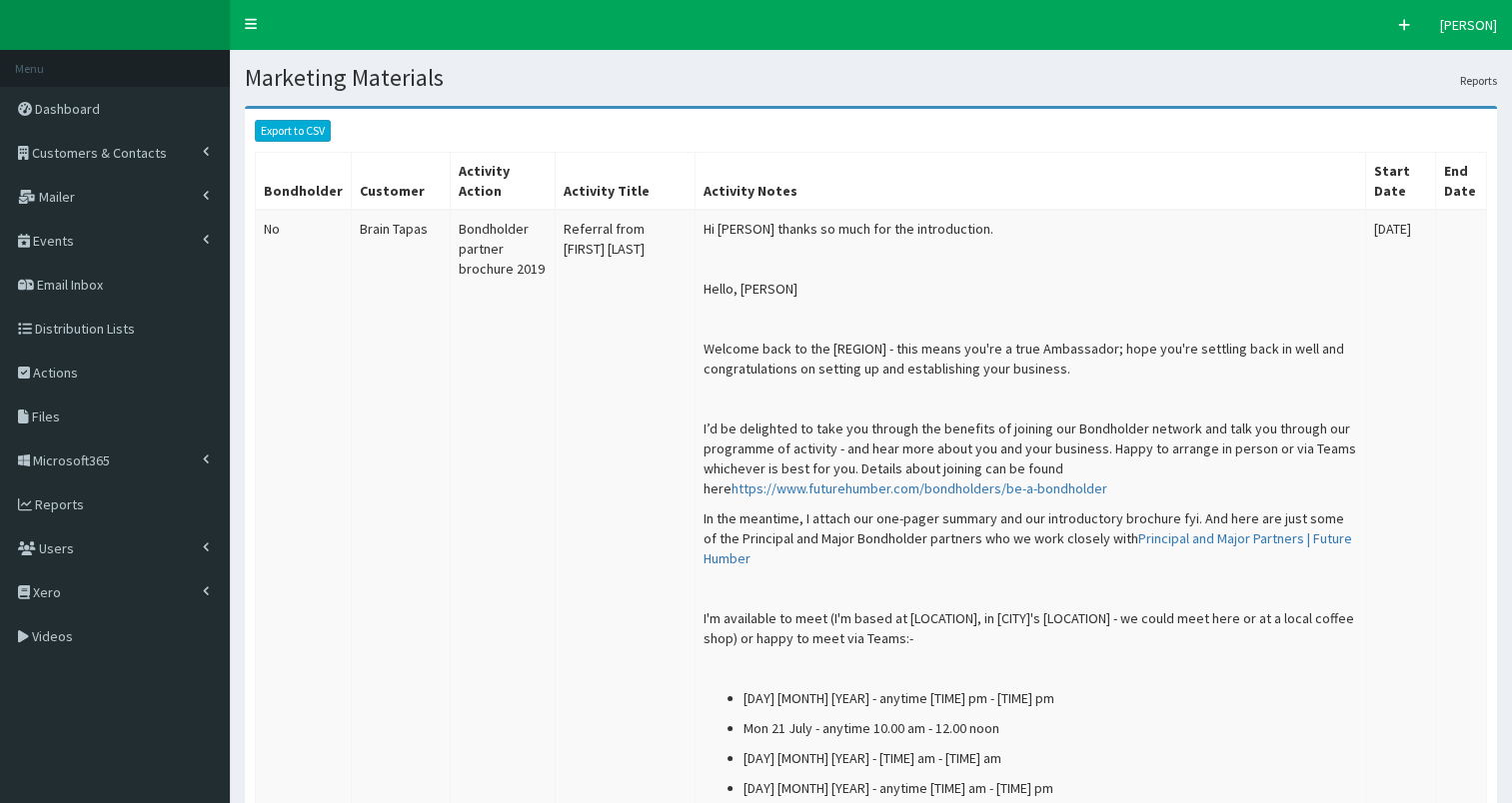 click on "Export to CSV" at bounding box center (293, 131) 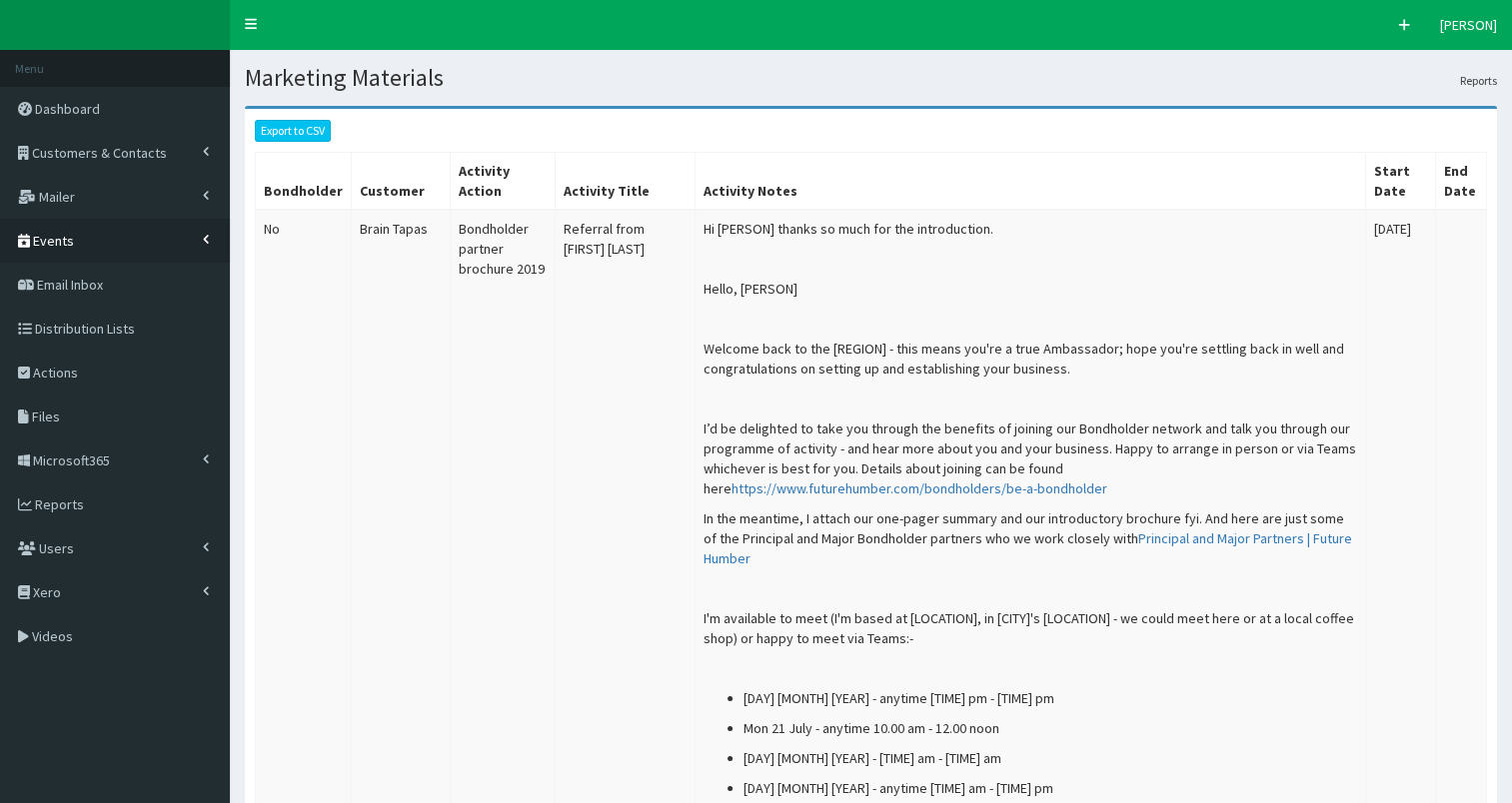 click on "[EVENT_TYPE]" at bounding box center [53, 241] 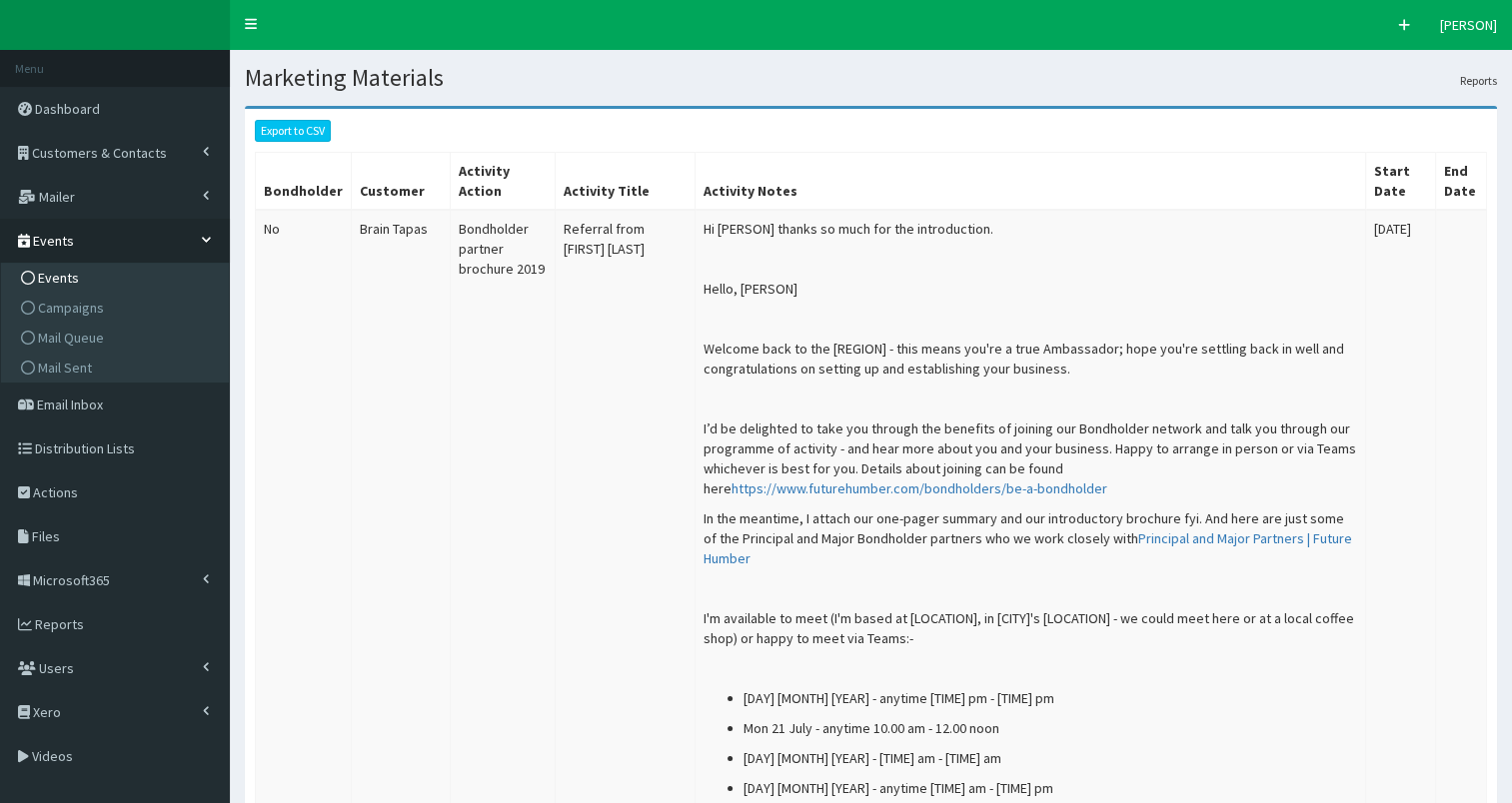 click on "[EVENT_TYPE]" at bounding box center (58, 278) 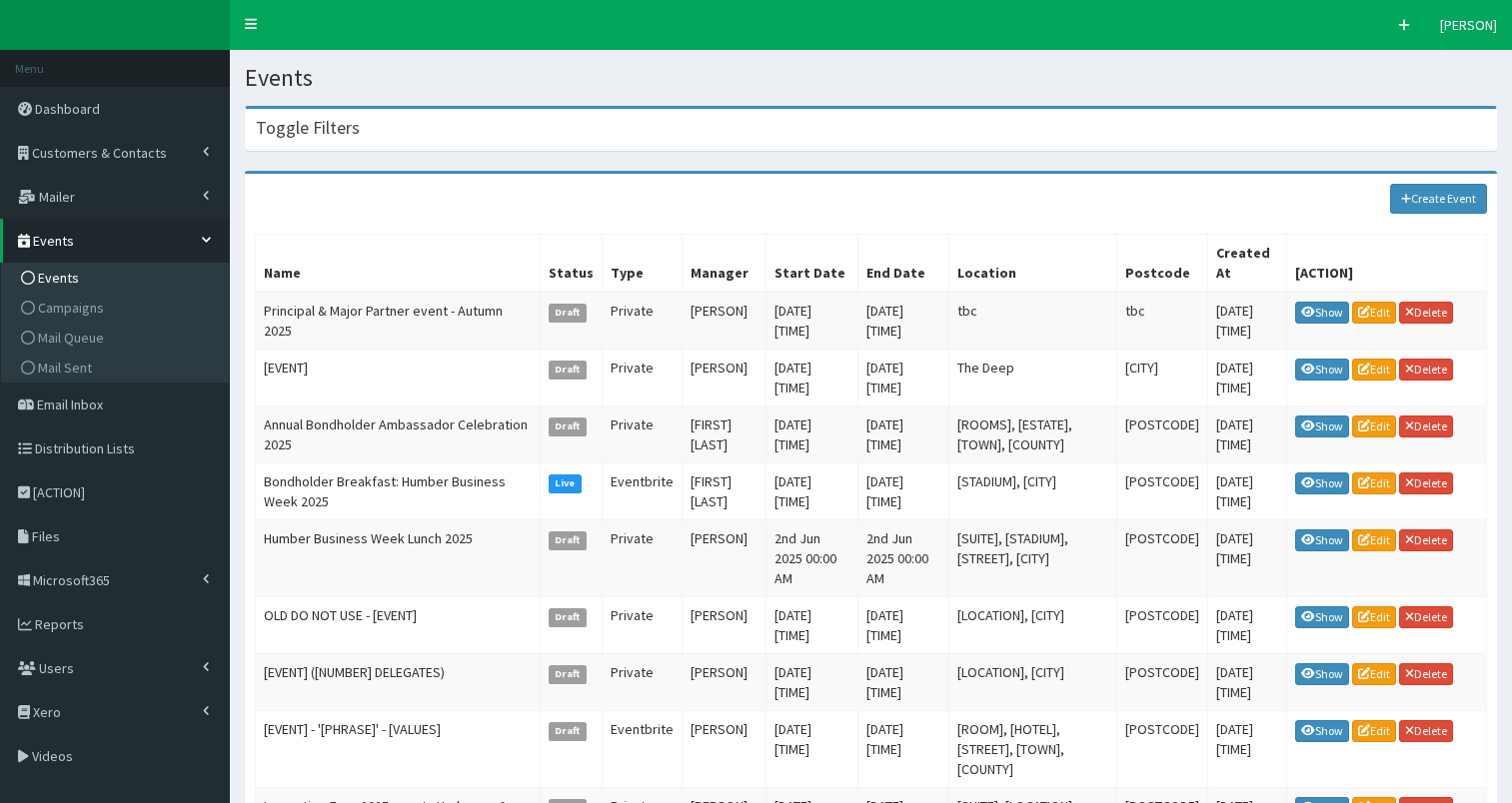 scroll, scrollTop: 0, scrollLeft: 0, axis: both 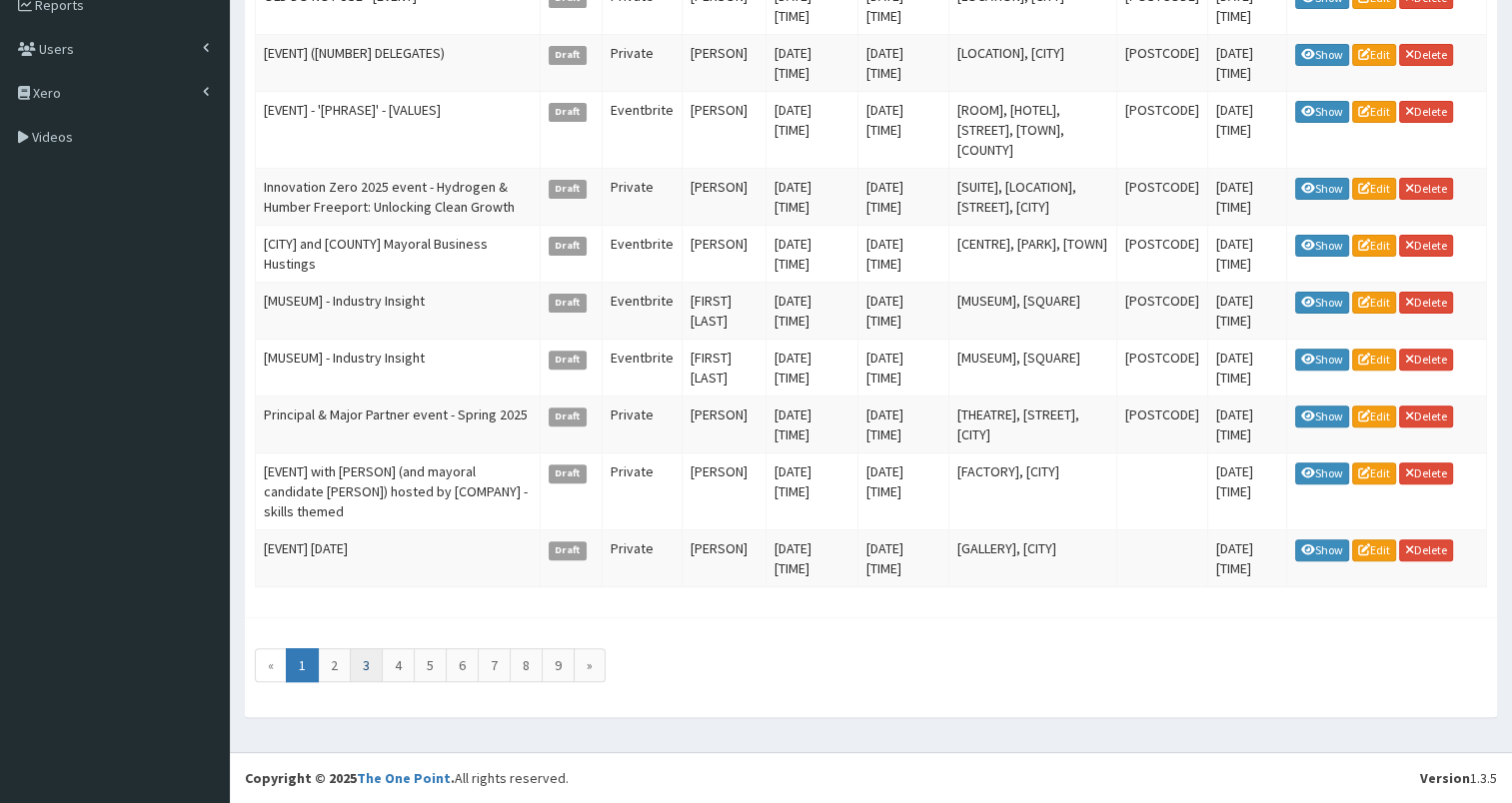 click on "3" at bounding box center (366, 665) 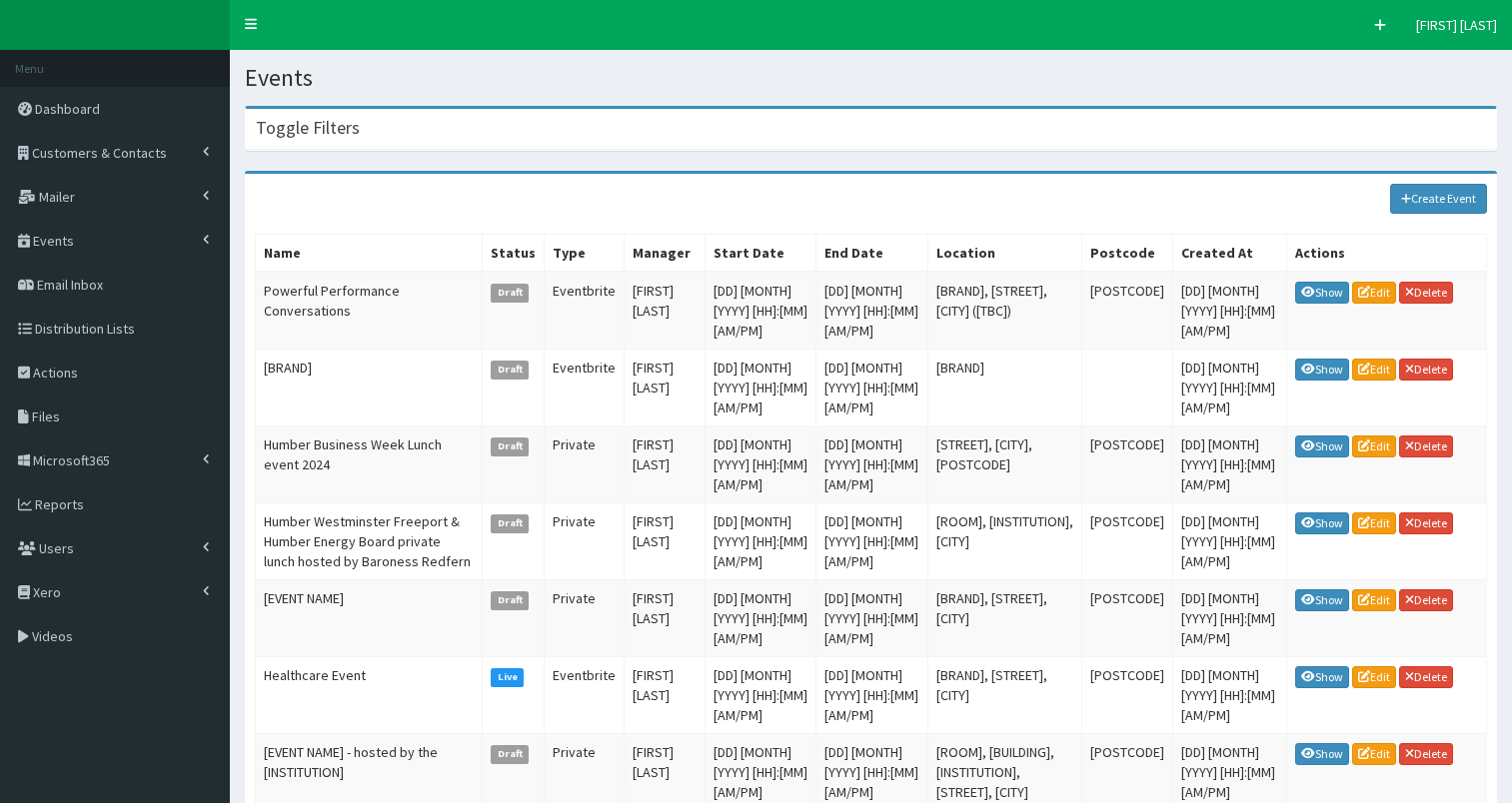 scroll, scrollTop: 0, scrollLeft: 0, axis: both 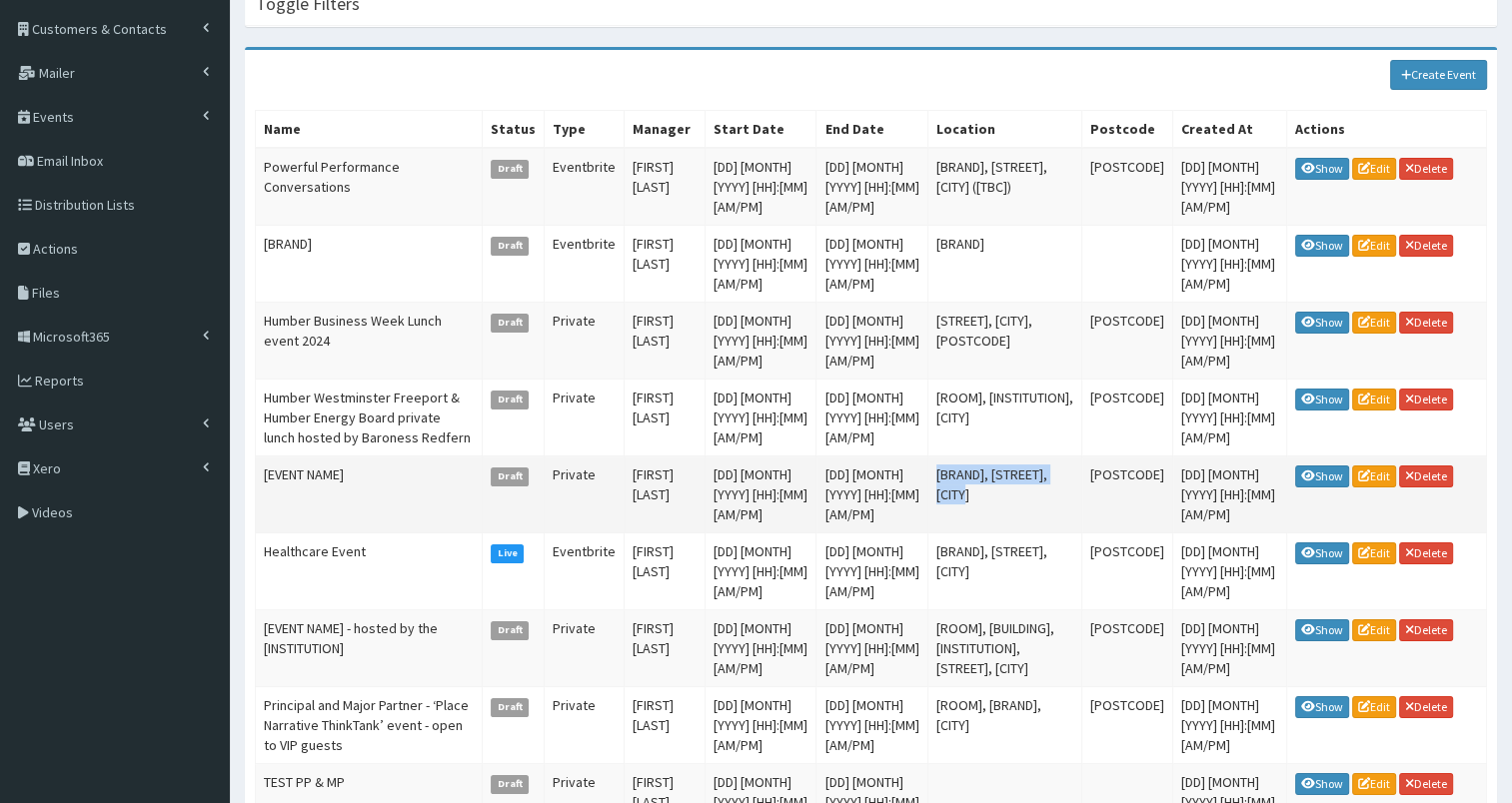 drag, startPoint x: 895, startPoint y: 468, endPoint x: 1041, endPoint y: 471, distance: 146.03082 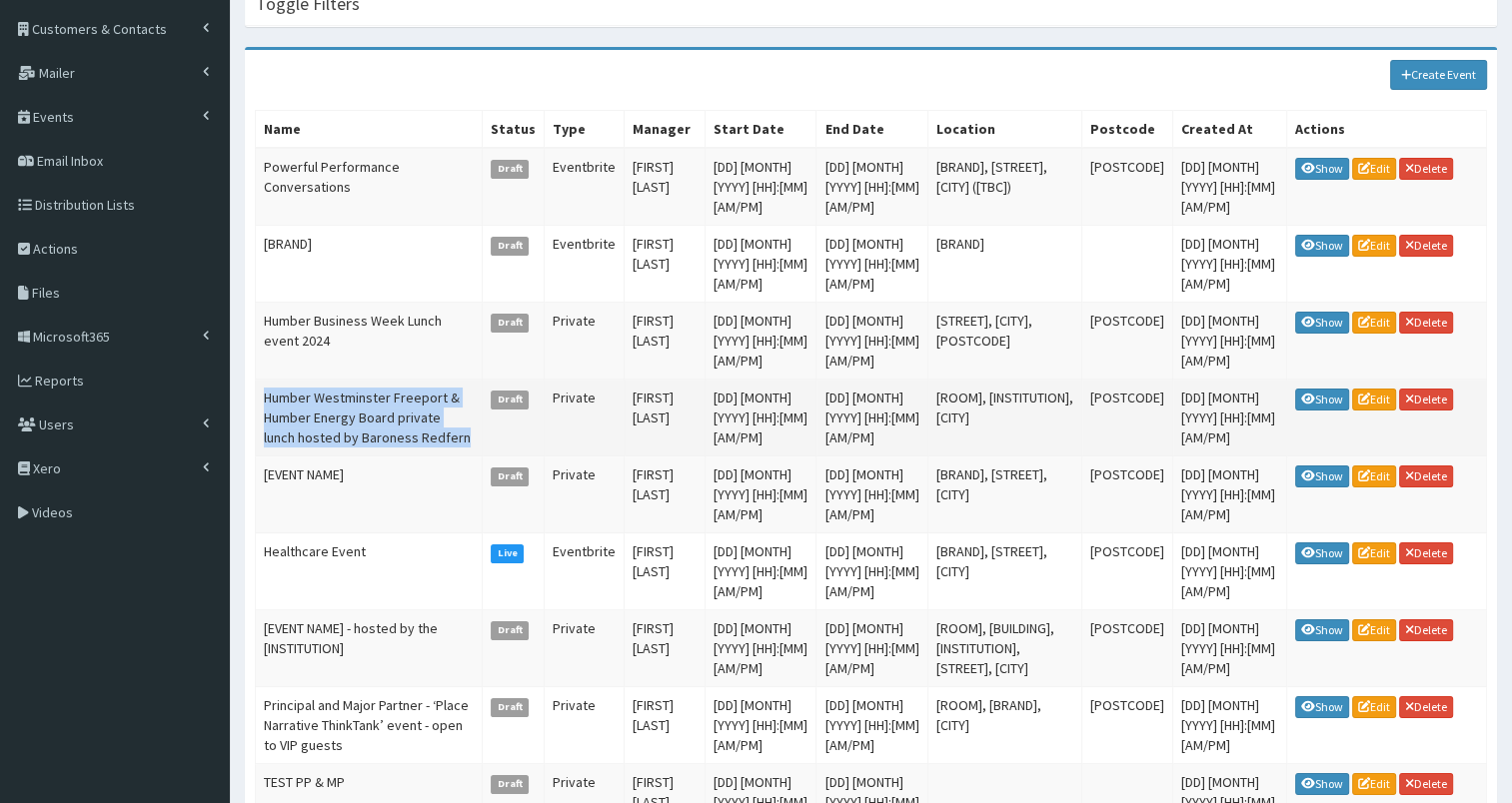drag, startPoint x: 267, startPoint y: 393, endPoint x: 437, endPoint y: 437, distance: 175.60182 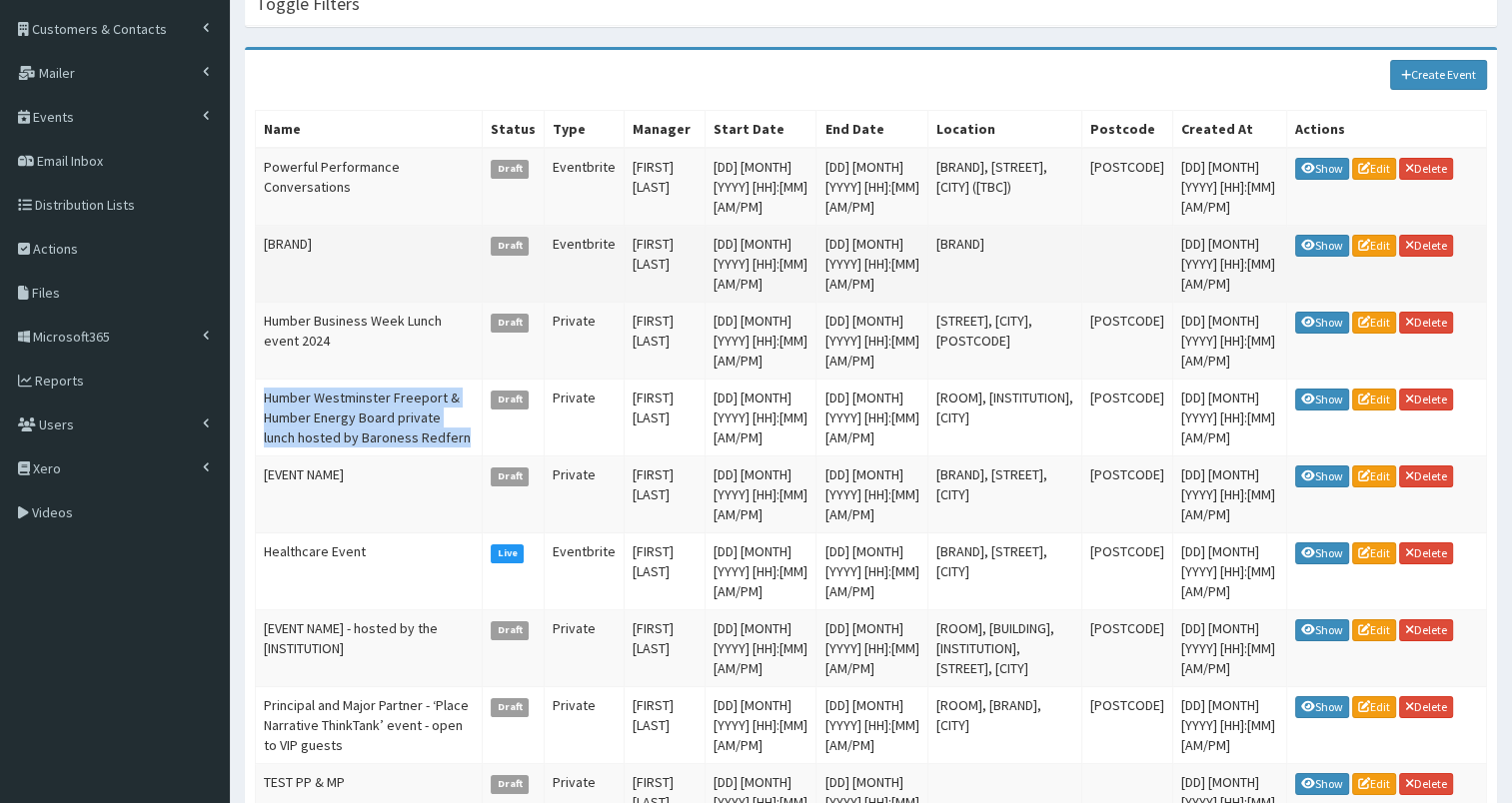 drag, startPoint x: 265, startPoint y: 238, endPoint x: 440, endPoint y: 252, distance: 175.55911 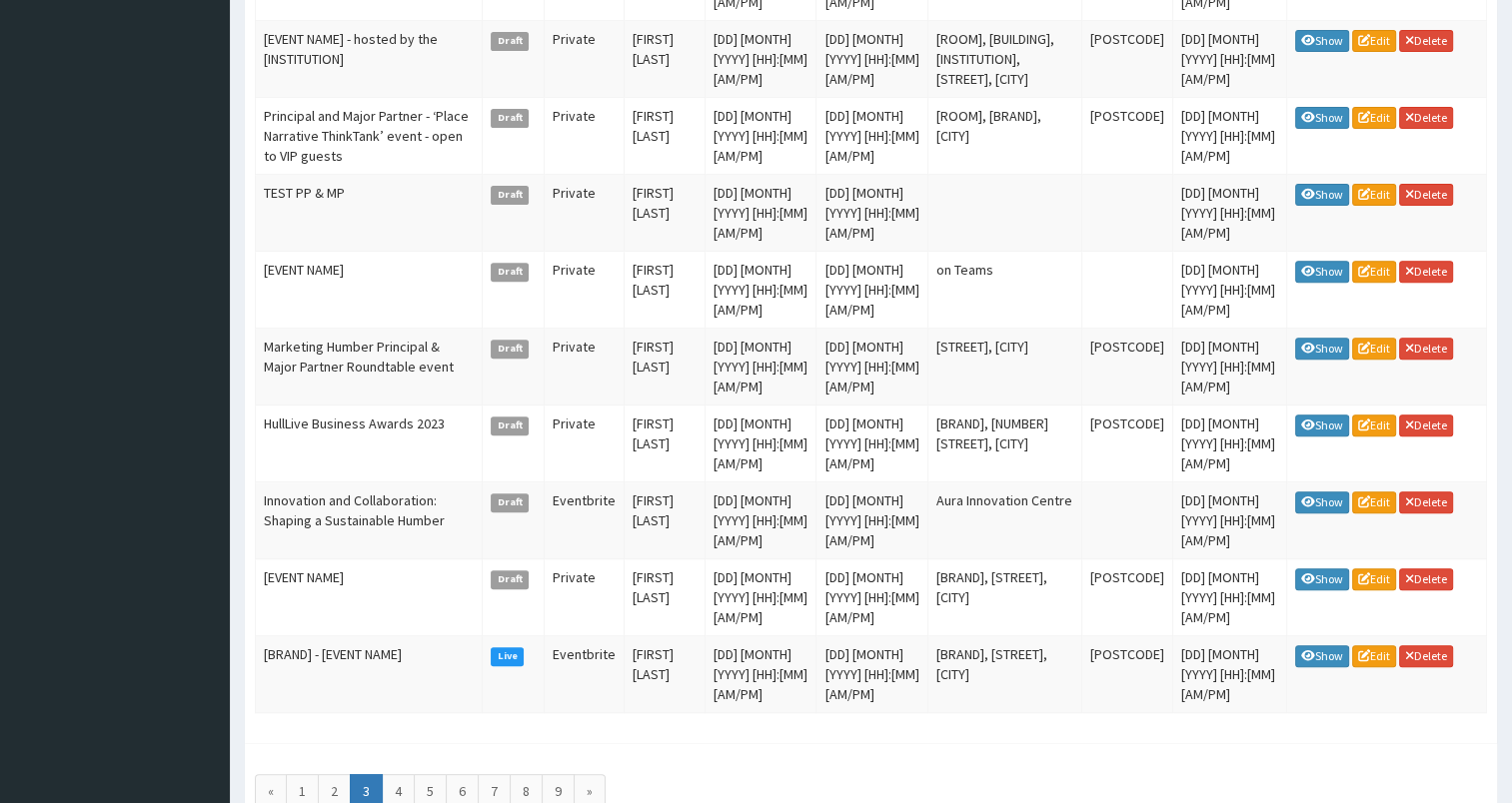 scroll, scrollTop: 834, scrollLeft: 0, axis: vertical 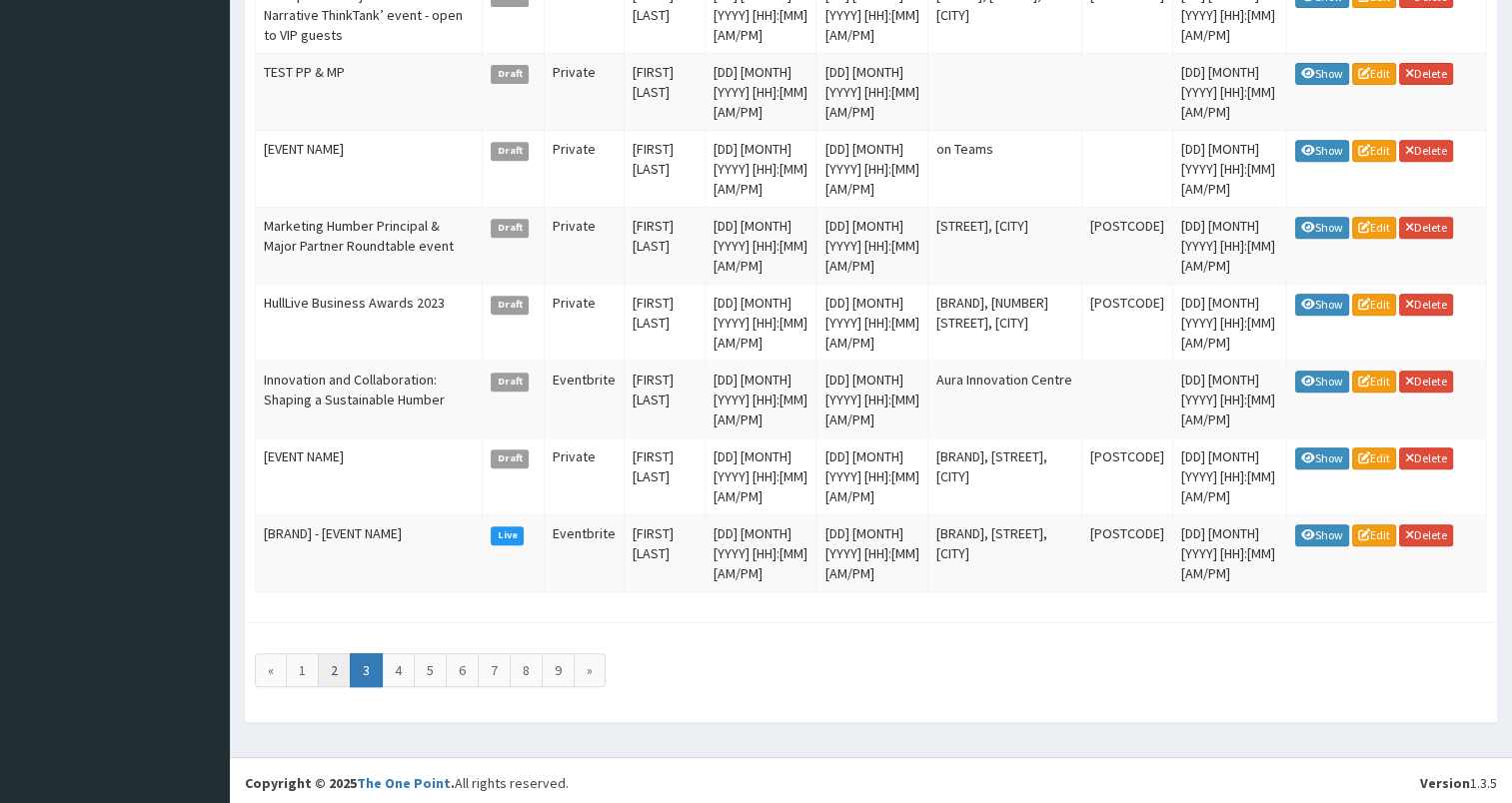 click on "[NUMBER]" at bounding box center [271, 670] 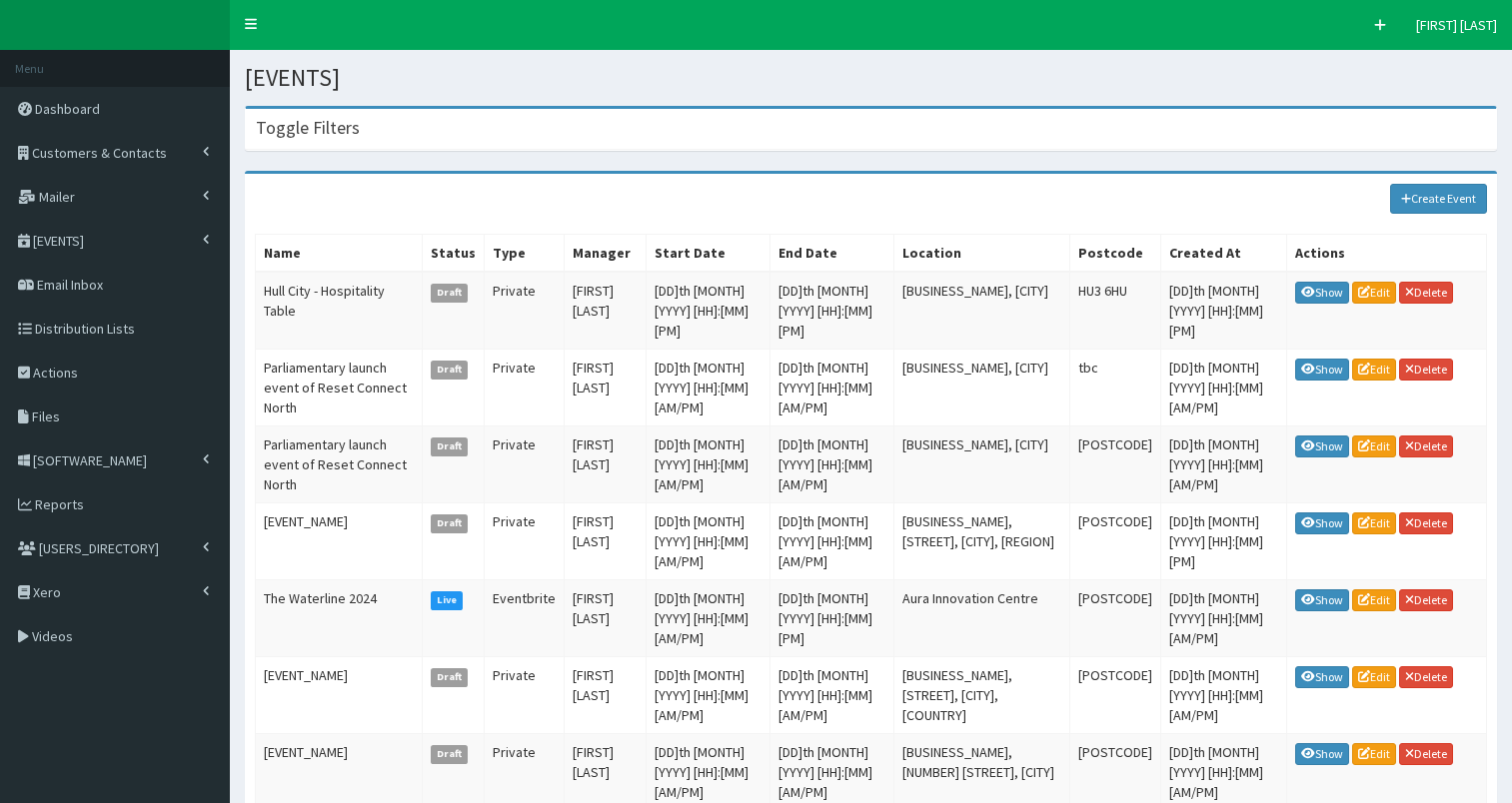 scroll, scrollTop: 0, scrollLeft: 0, axis: both 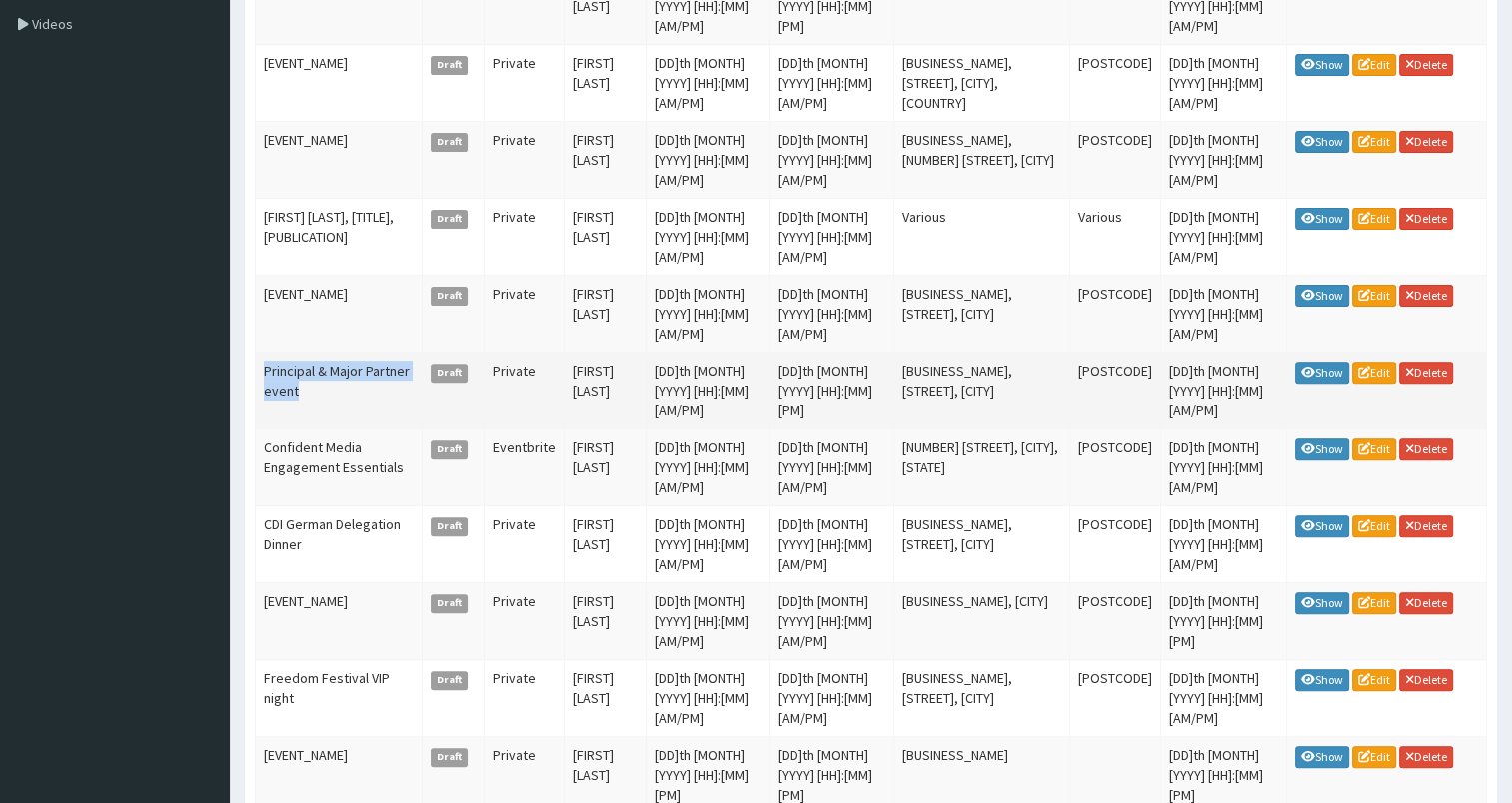 drag, startPoint x: 264, startPoint y: 364, endPoint x: 476, endPoint y: 382, distance: 212.76278 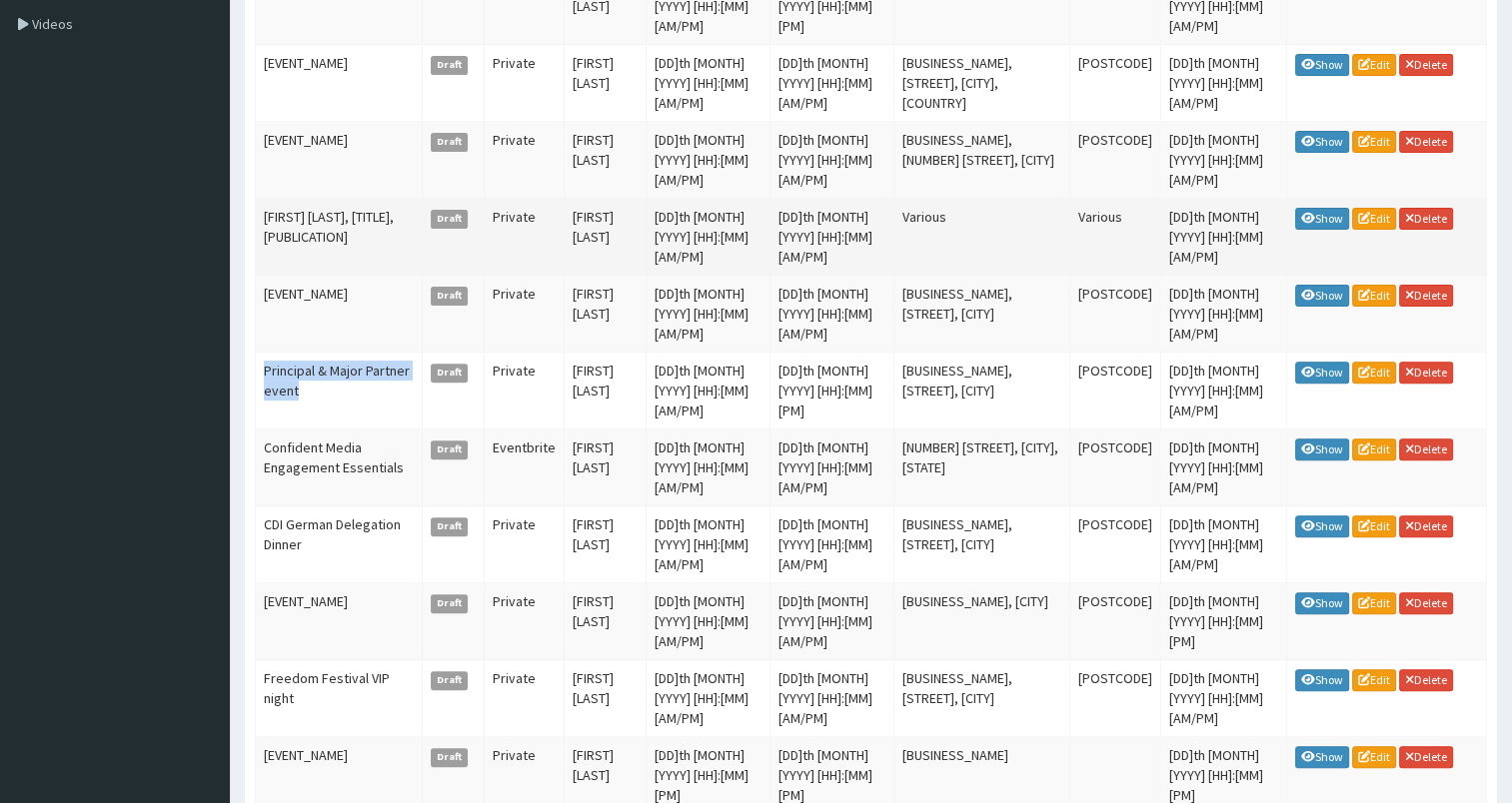 drag, startPoint x: 264, startPoint y: 214, endPoint x: 384, endPoint y: 239, distance: 122.57651 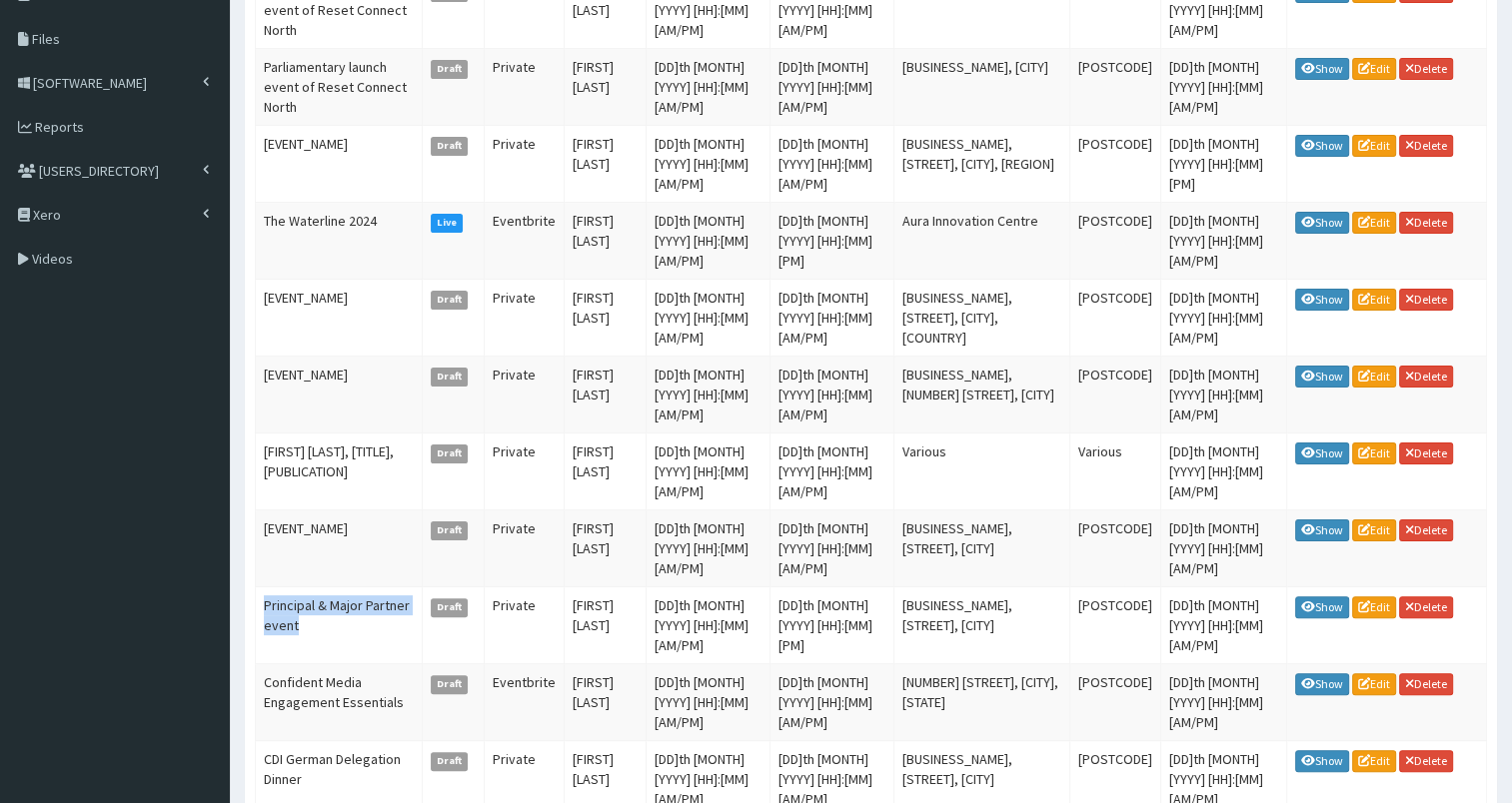 scroll, scrollTop: 366, scrollLeft: 0, axis: vertical 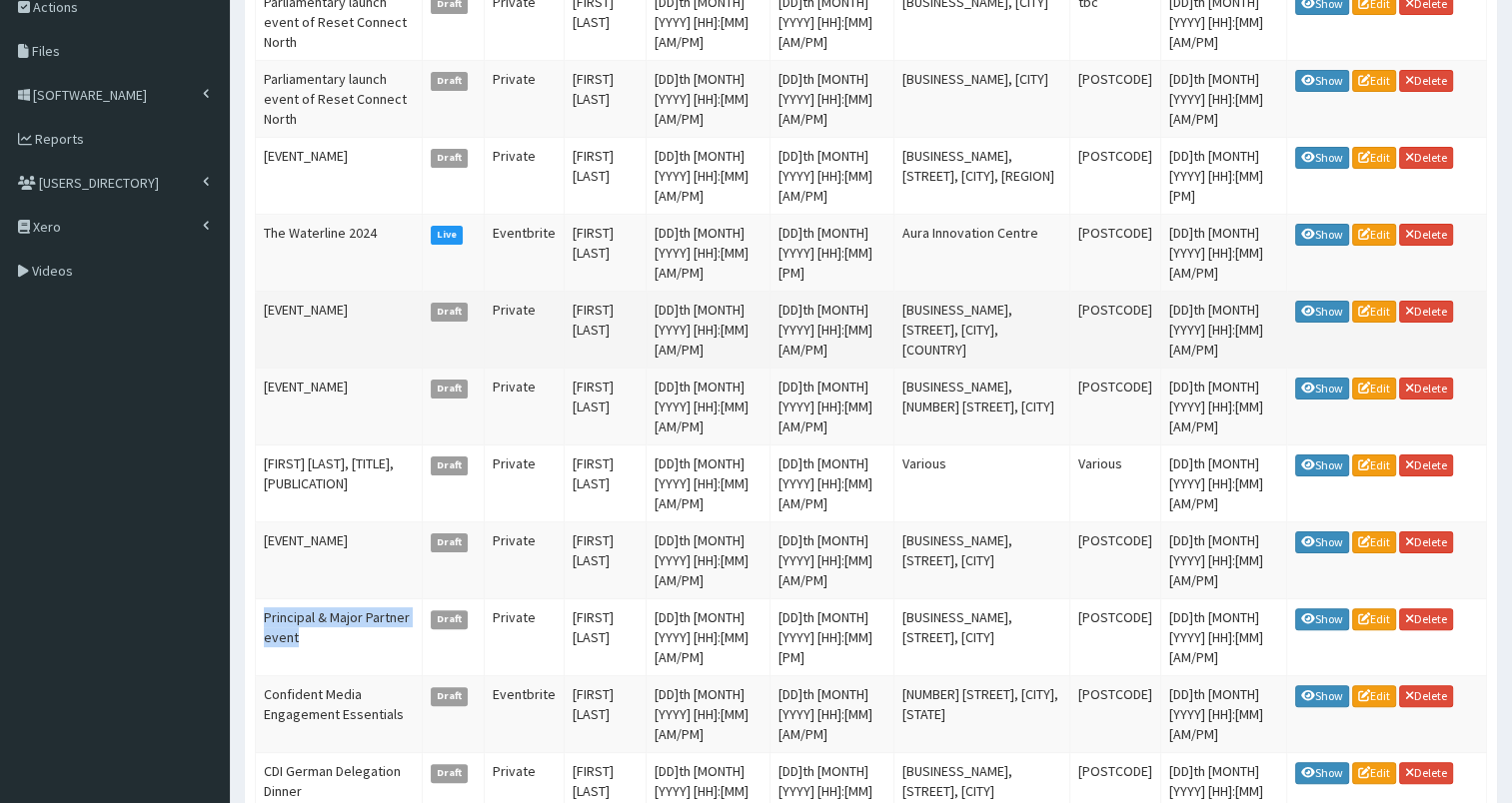drag, startPoint x: 268, startPoint y: 304, endPoint x: 396, endPoint y: 345, distance: 134.4061 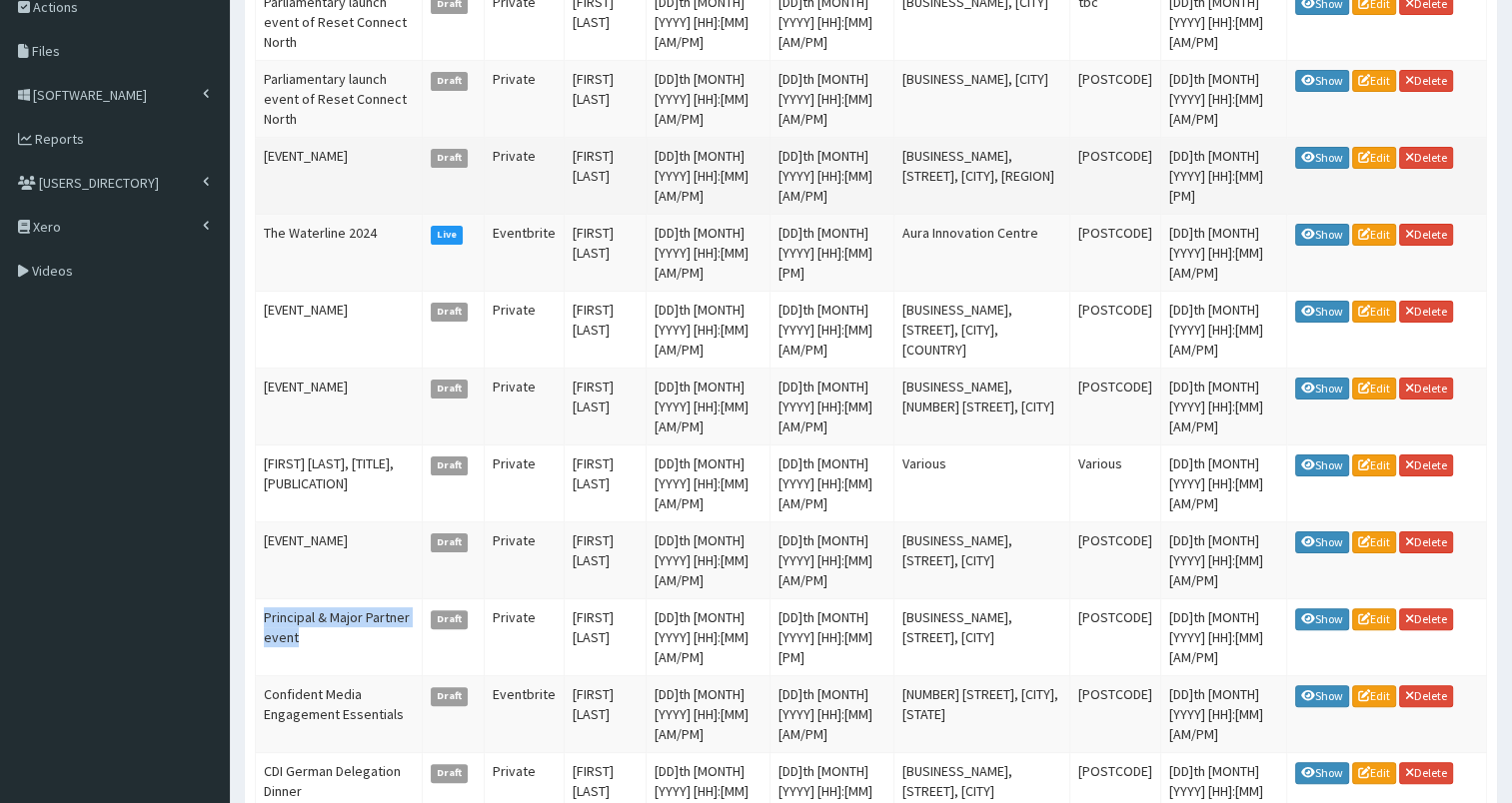 drag, startPoint x: 266, startPoint y: 151, endPoint x: 424, endPoint y: 155, distance: 158.05062 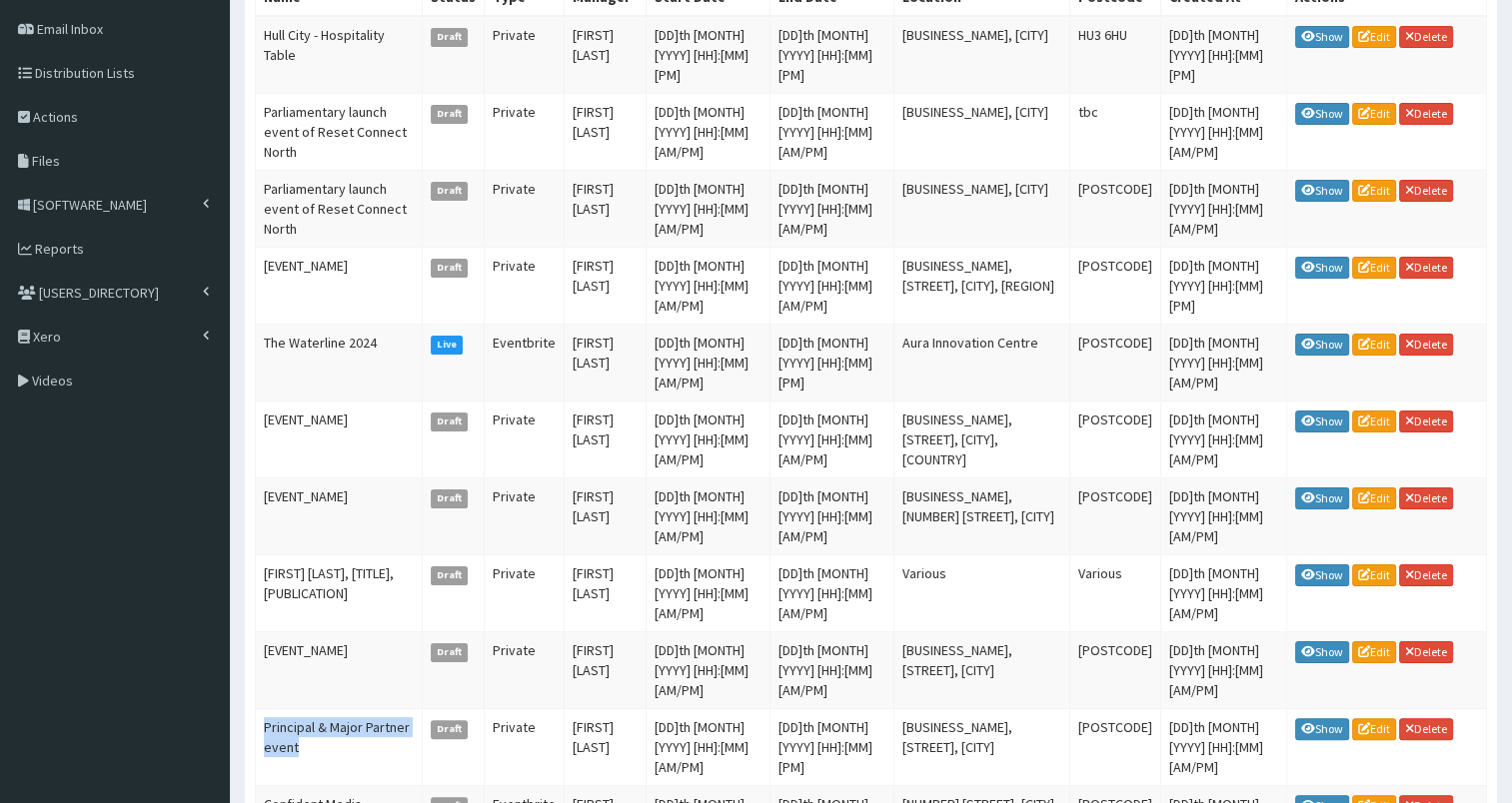 scroll, scrollTop: 254, scrollLeft: 0, axis: vertical 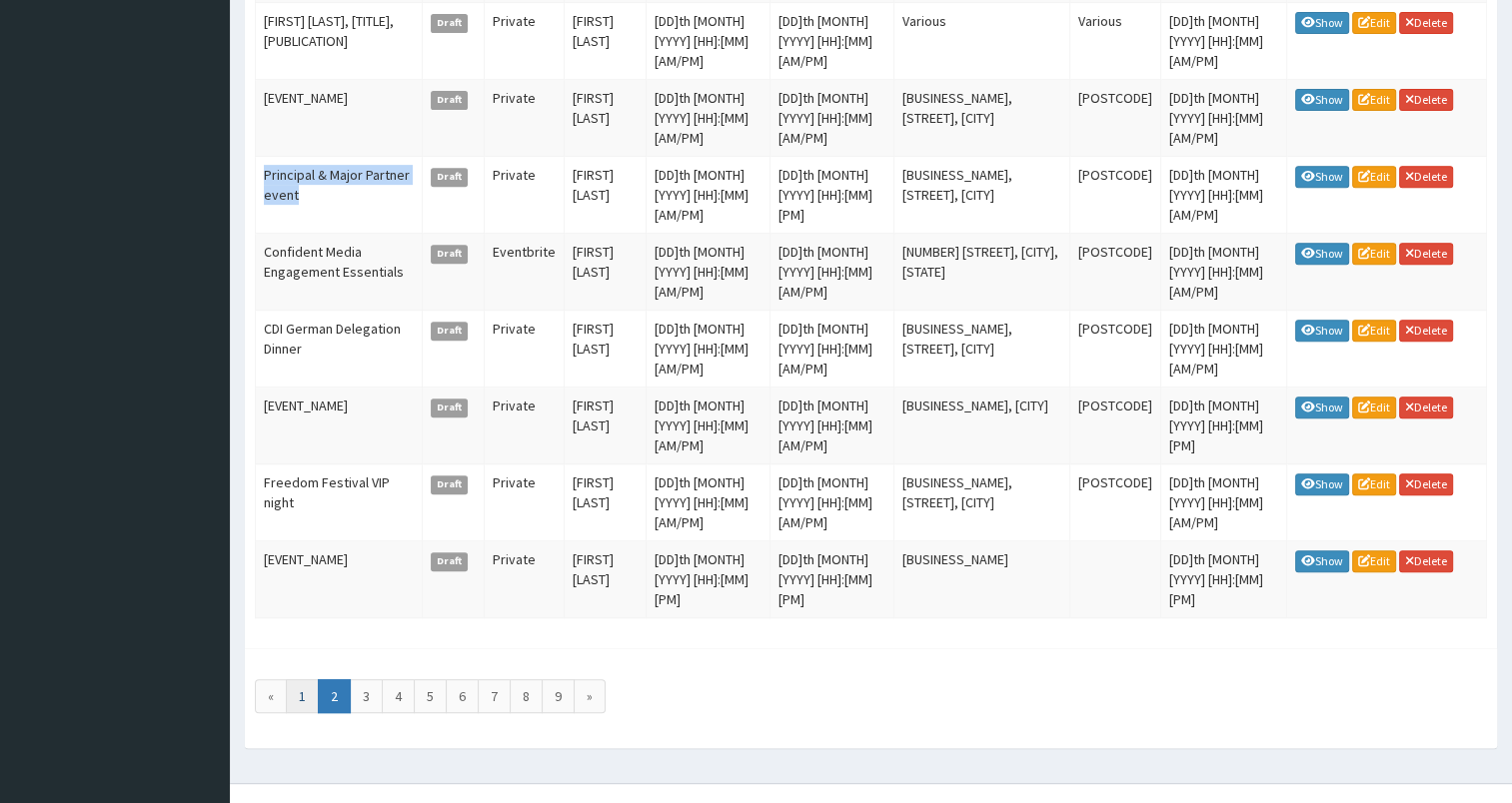click on "[NUMBER]" at bounding box center [271, 696] 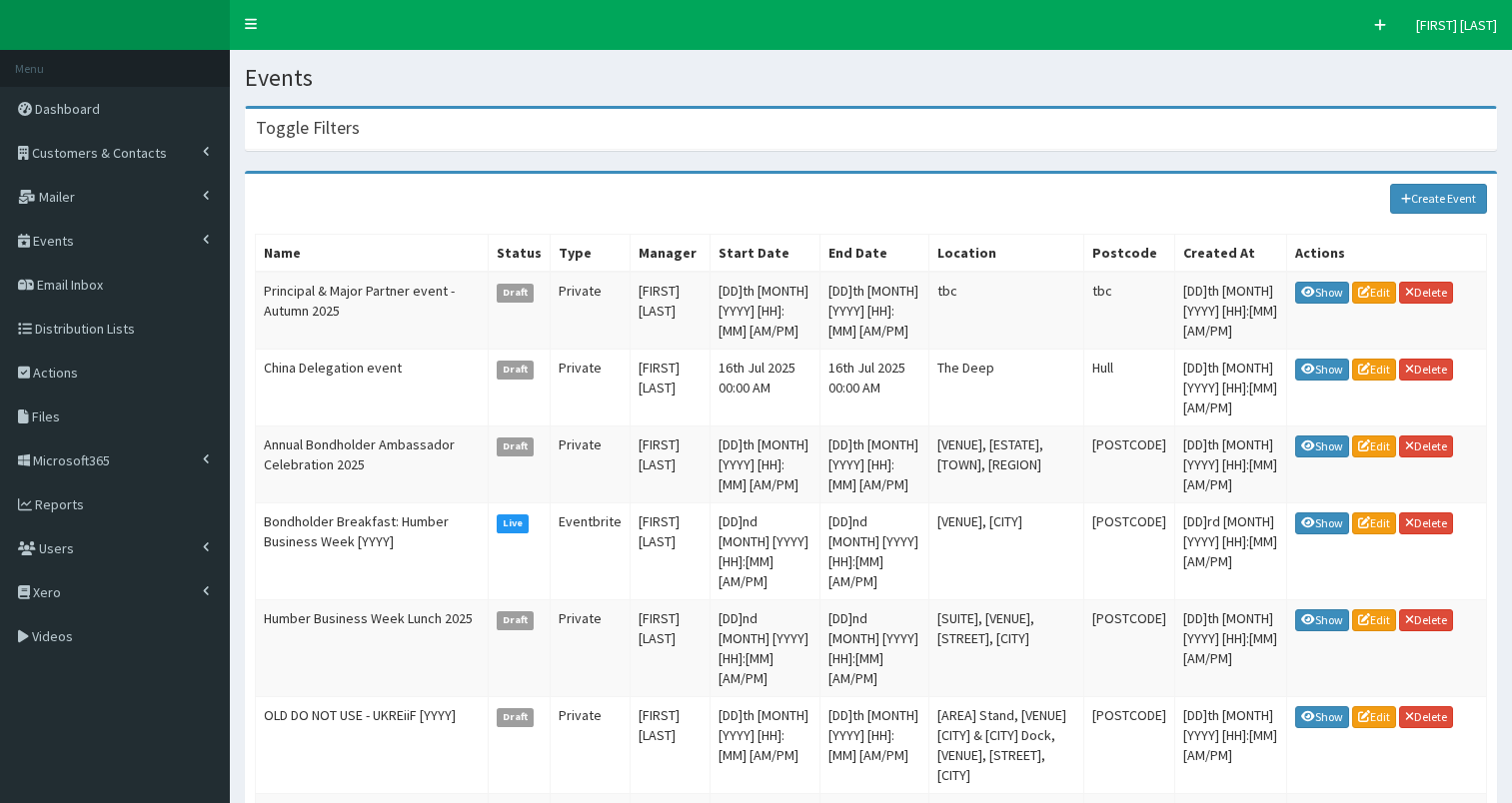 scroll, scrollTop: 0, scrollLeft: 0, axis: both 